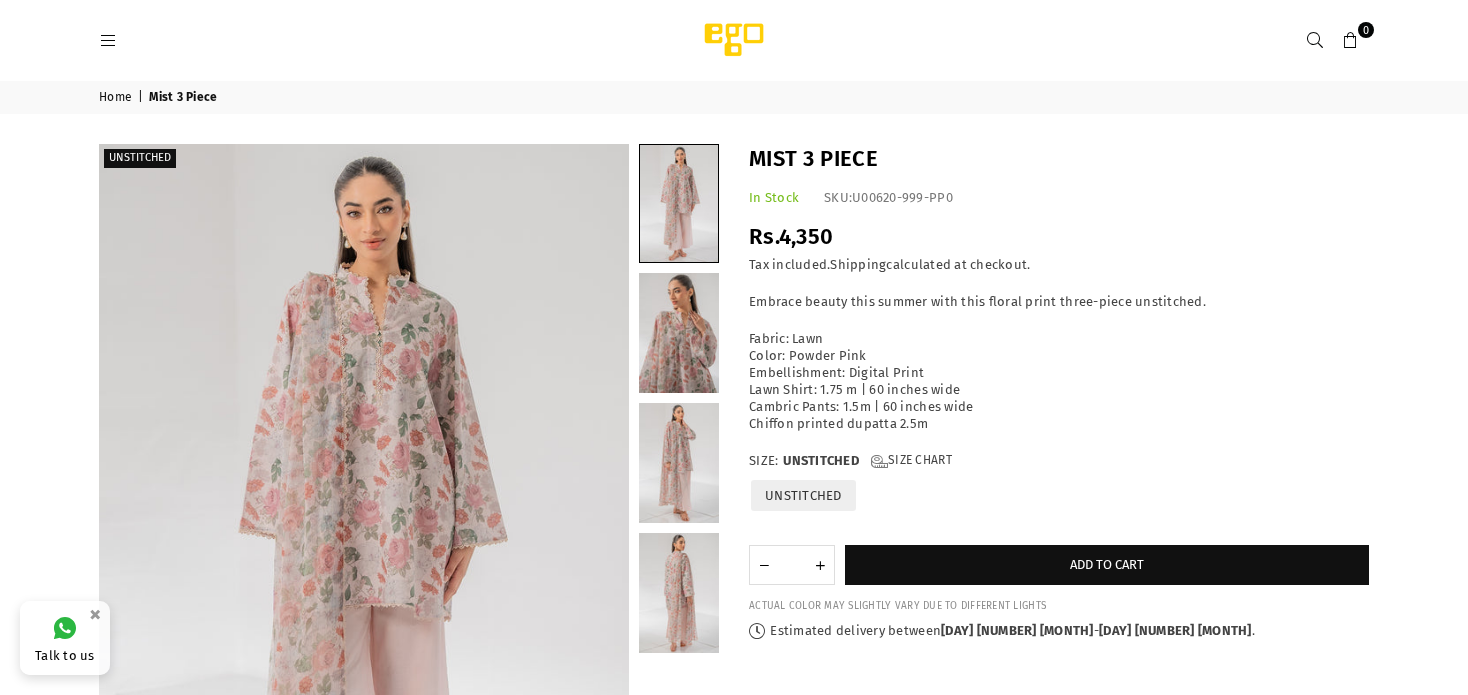 scroll, scrollTop: 0, scrollLeft: 0, axis: both 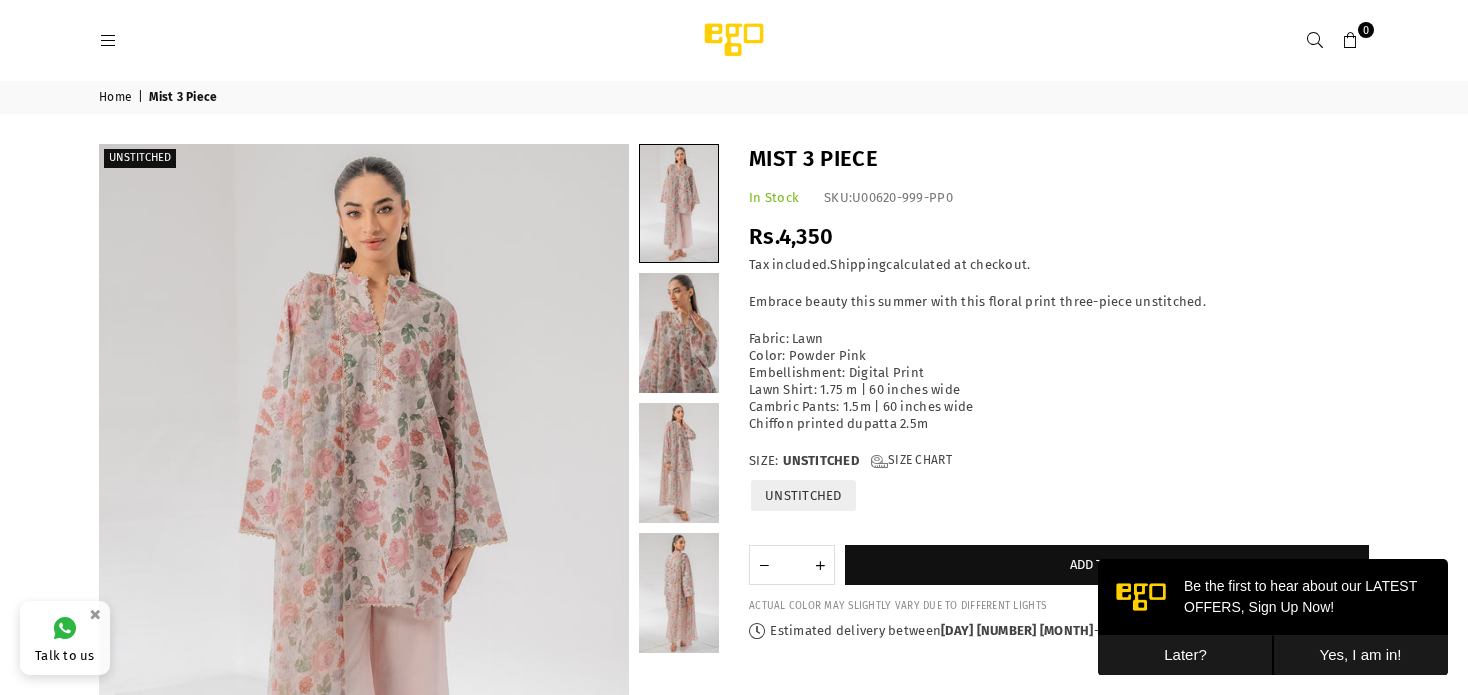 click at bounding box center [108, 41] 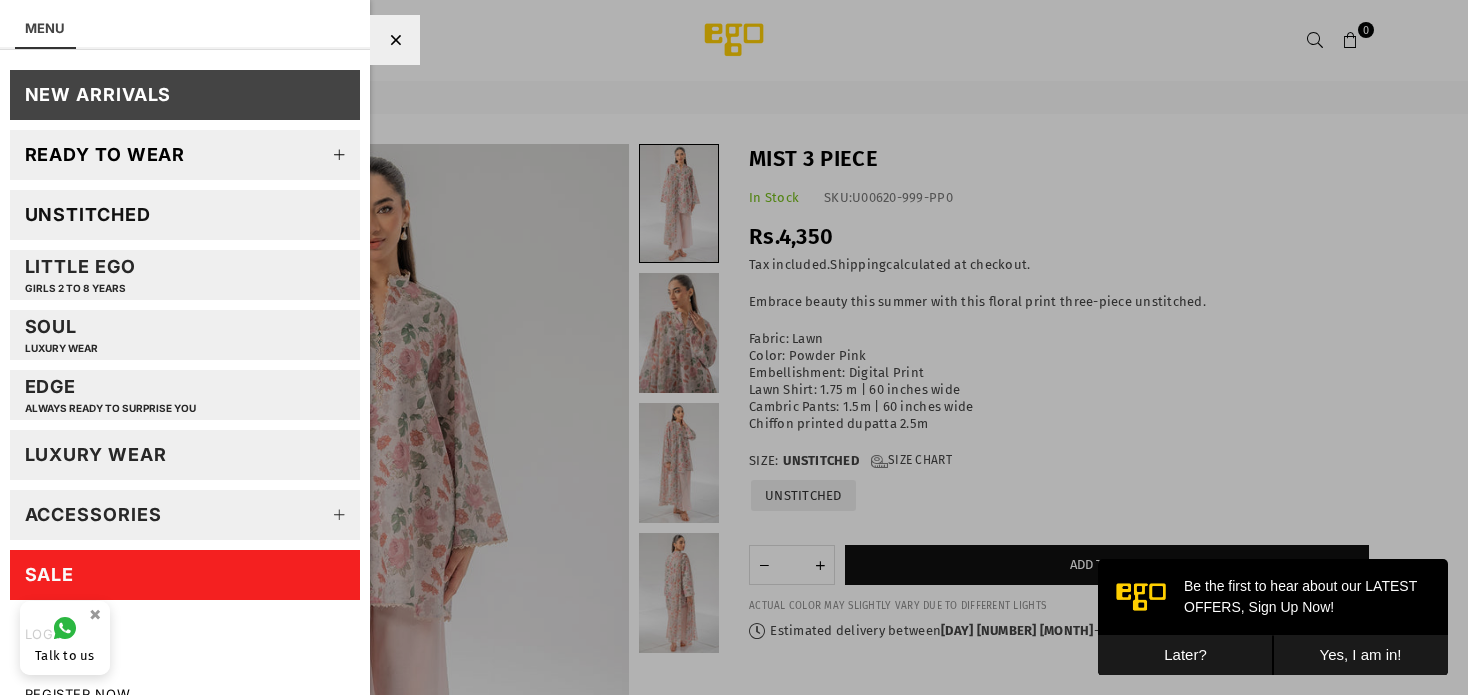 click at bounding box center [340, 155] 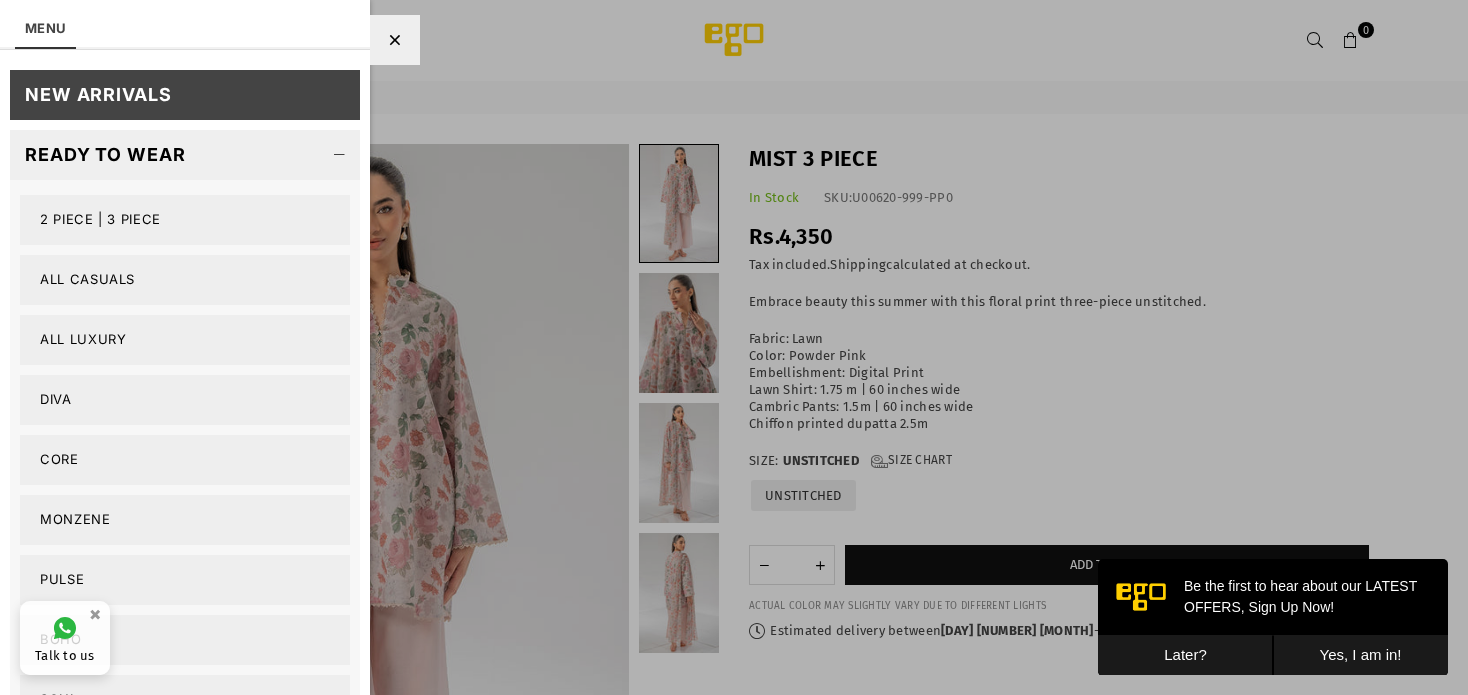 click on "All Casuals" at bounding box center (185, 280) 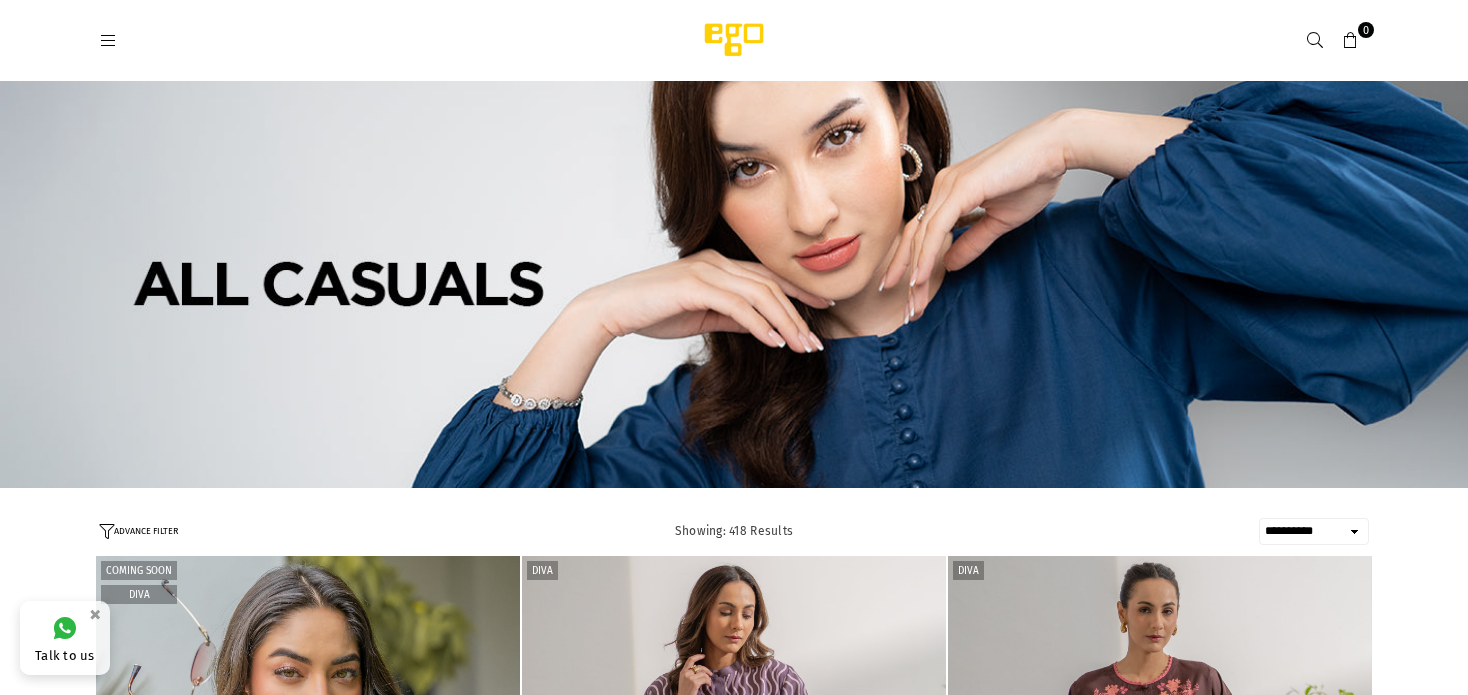 select on "**********" 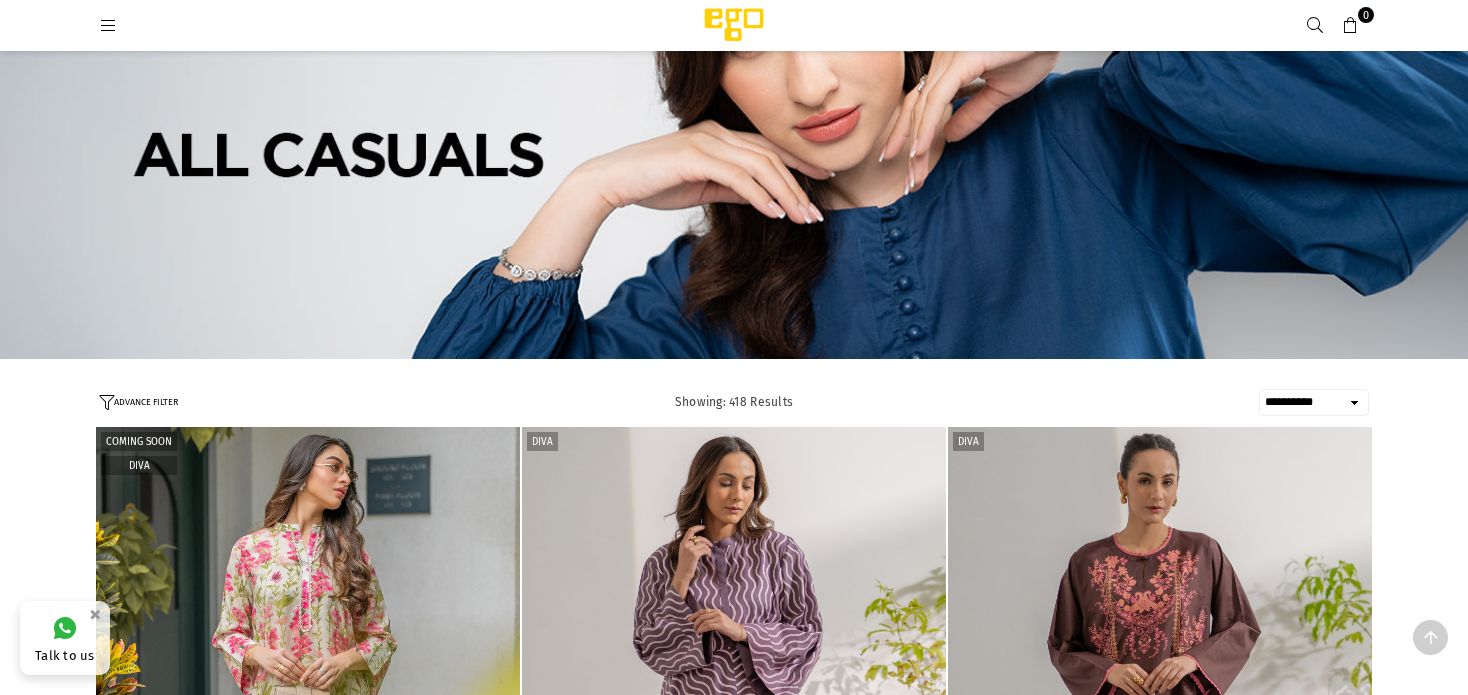 scroll, scrollTop: 530, scrollLeft: 0, axis: vertical 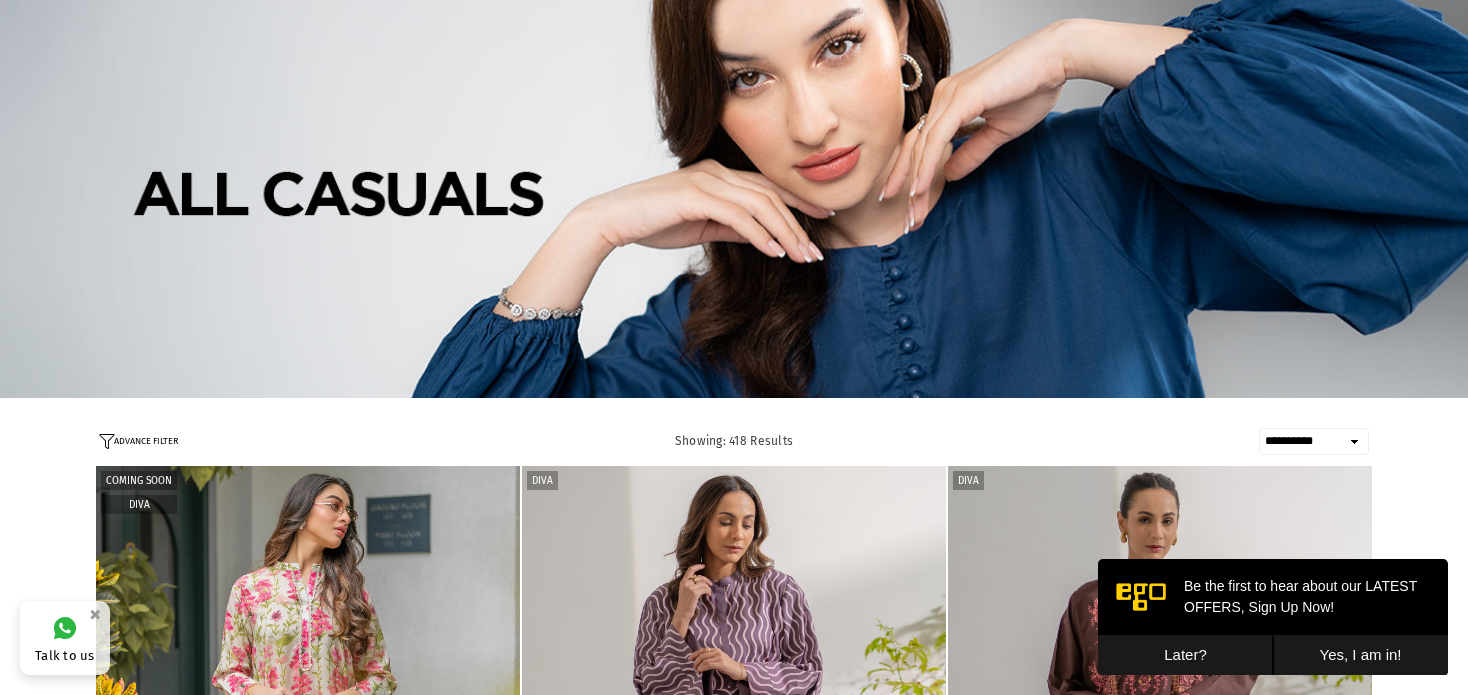 click on "Later?" at bounding box center [1185, 655] 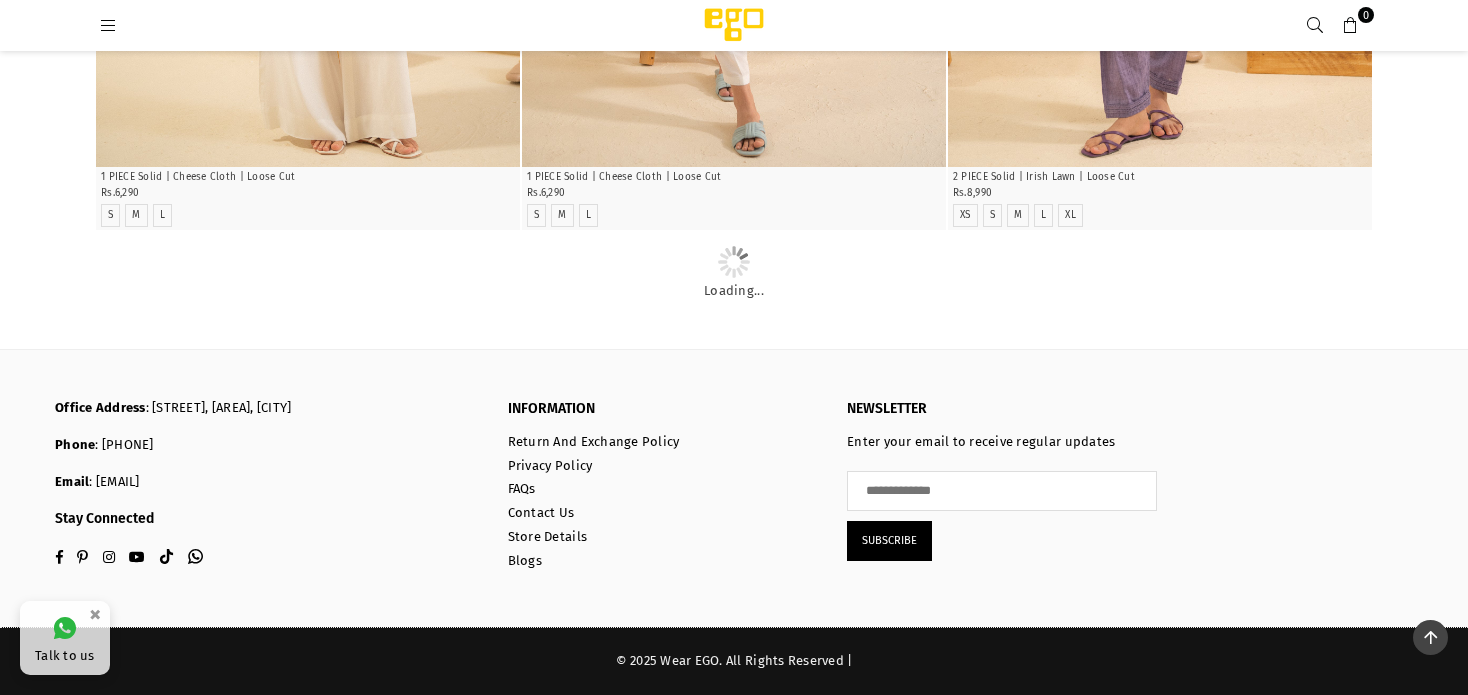 scroll, scrollTop: 16135, scrollLeft: 0, axis: vertical 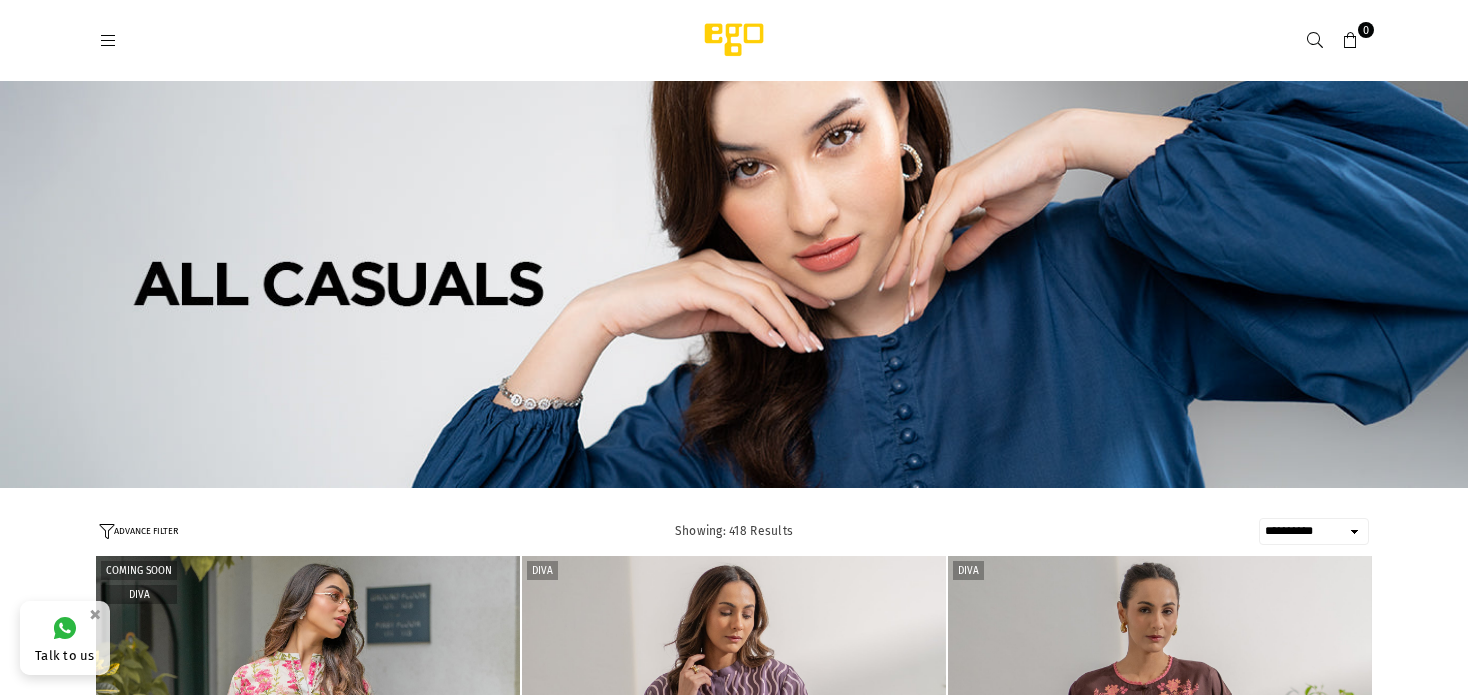 click at bounding box center (108, 41) 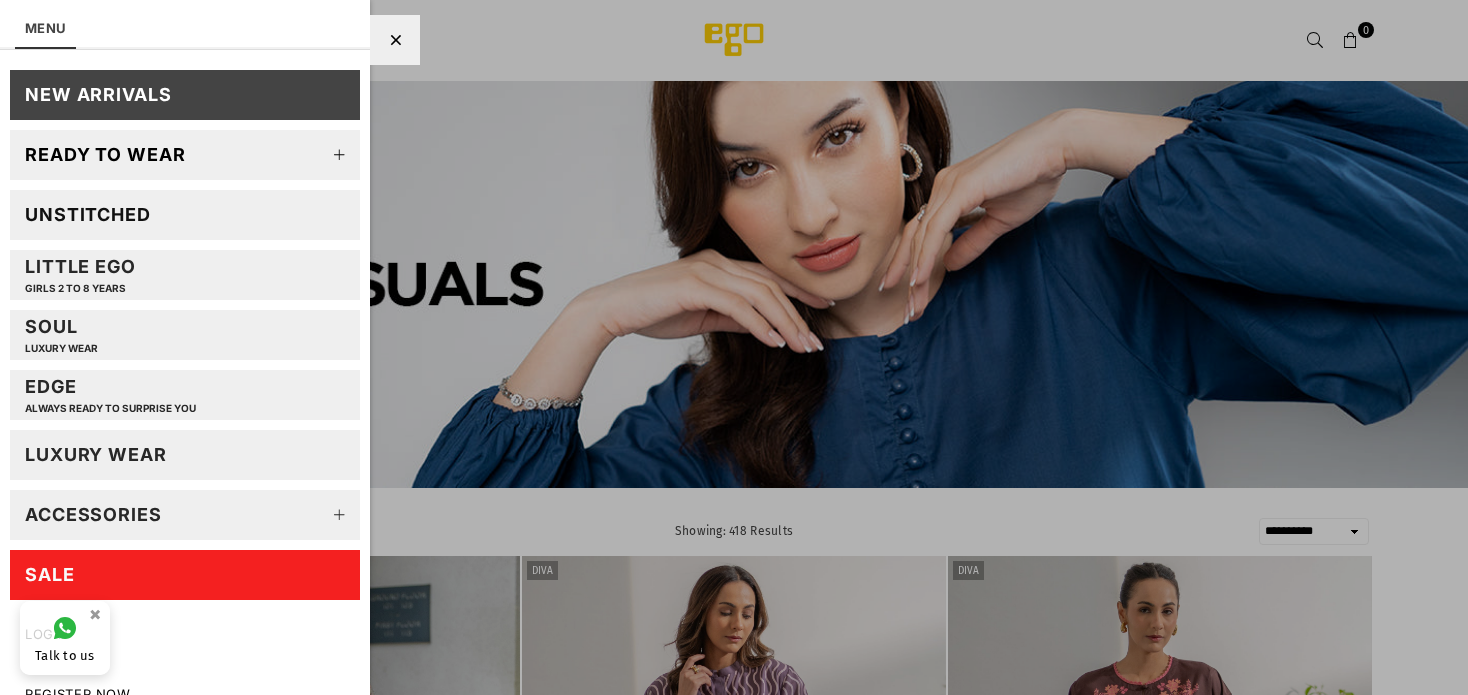 click at bounding box center (340, 155) 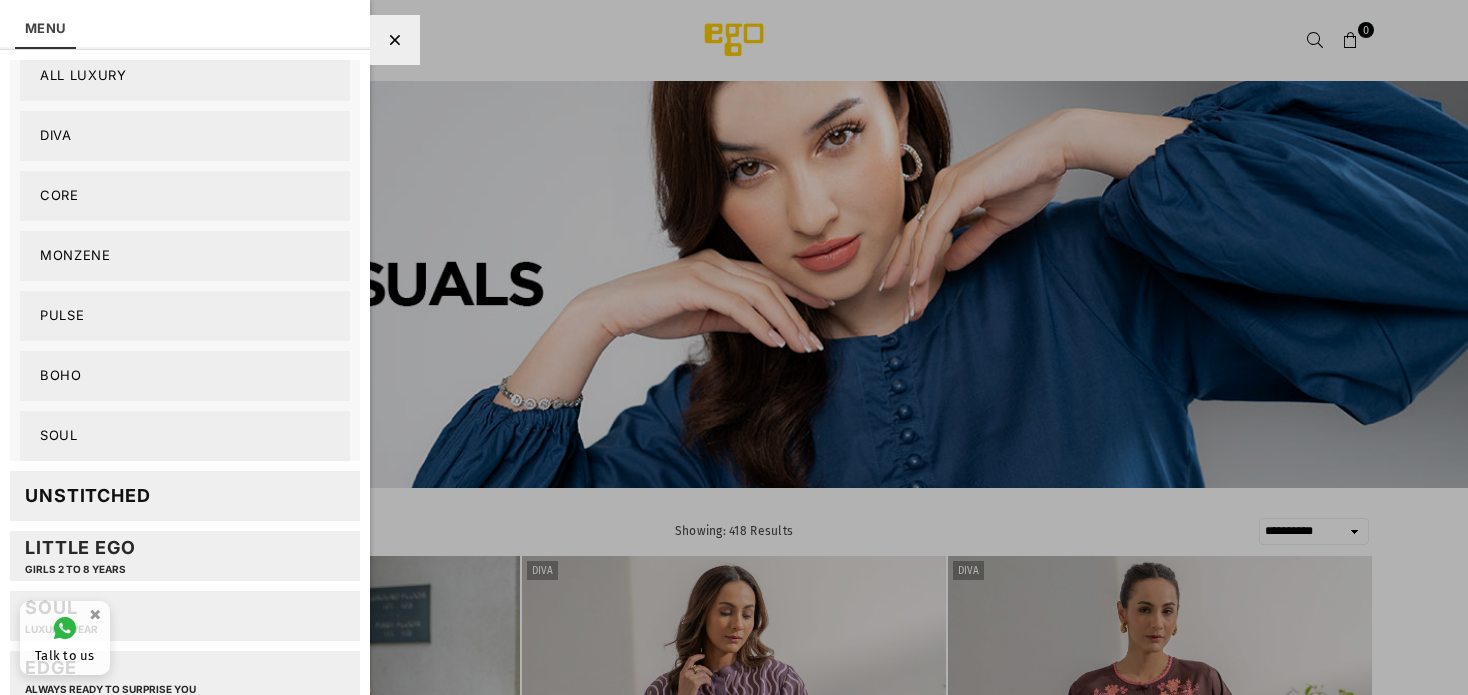 scroll, scrollTop: 276, scrollLeft: 0, axis: vertical 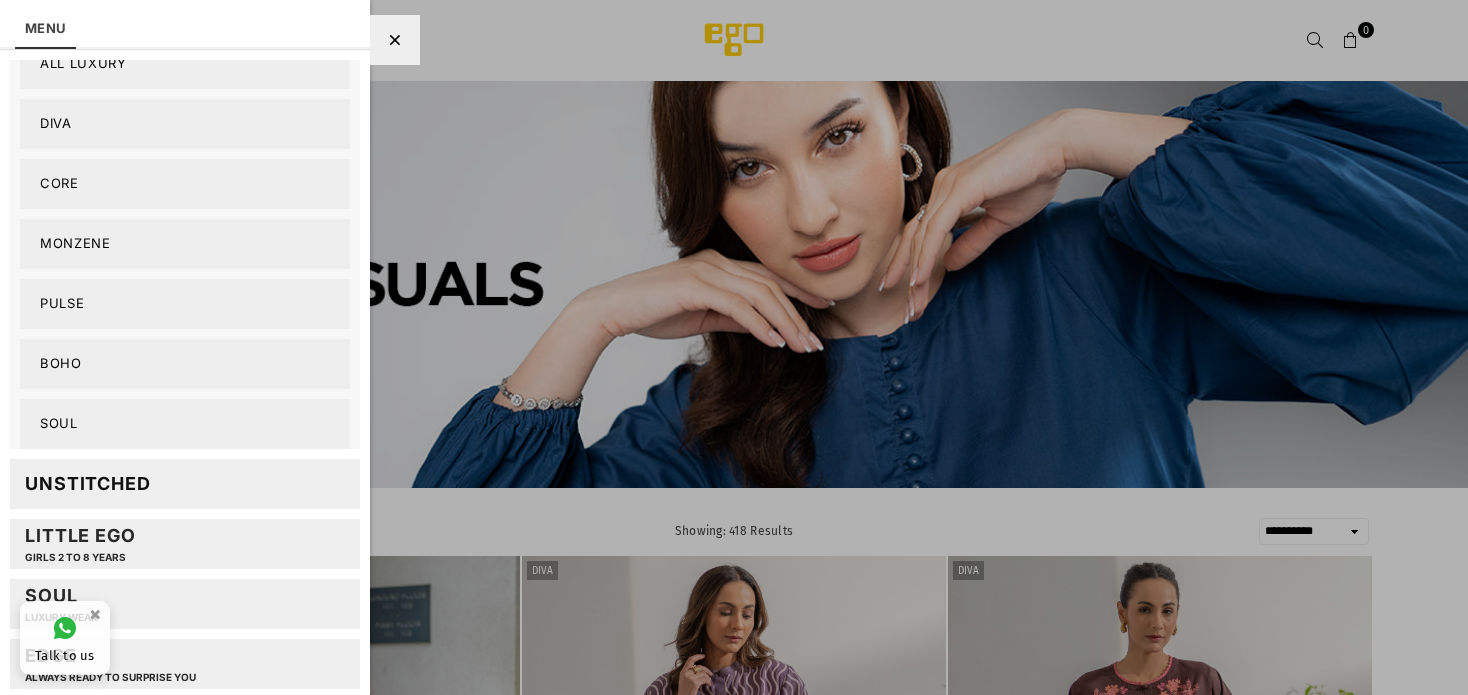 click on "Boho" at bounding box center (185, 364) 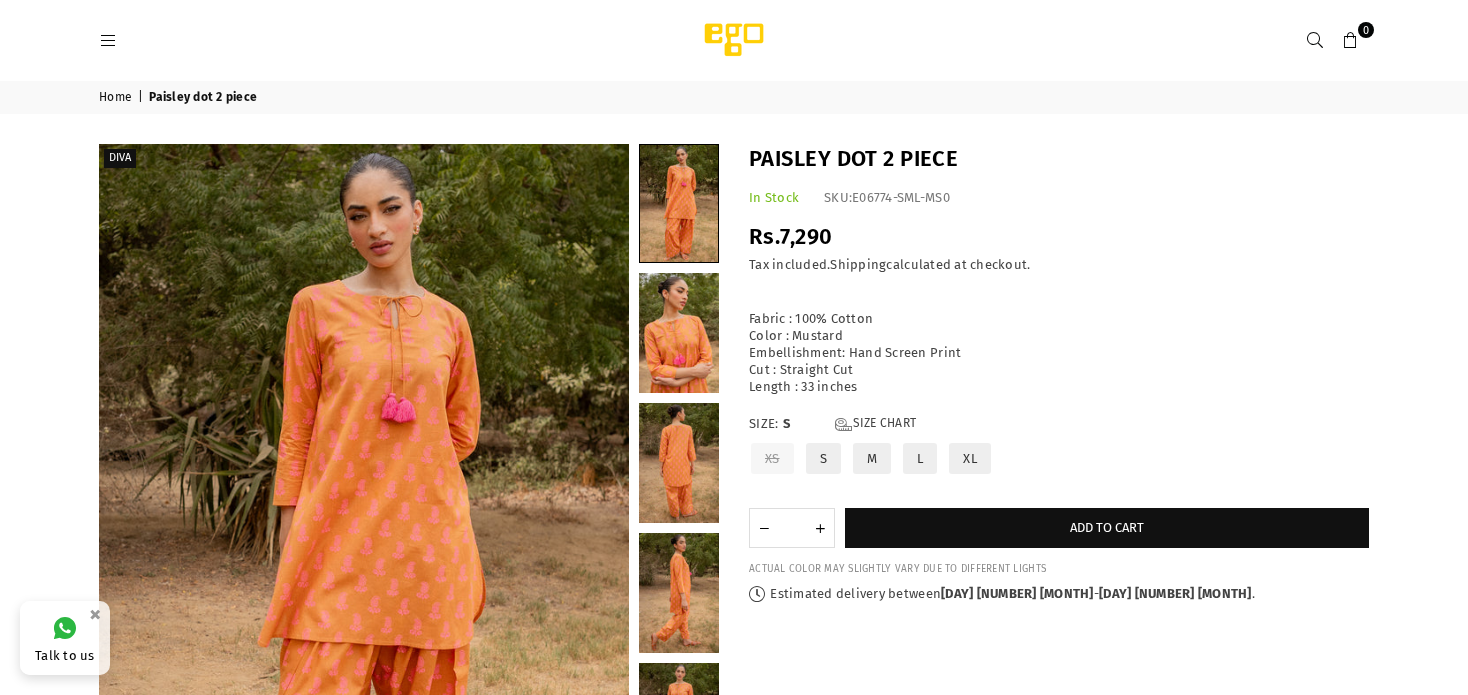 scroll, scrollTop: 0, scrollLeft: 0, axis: both 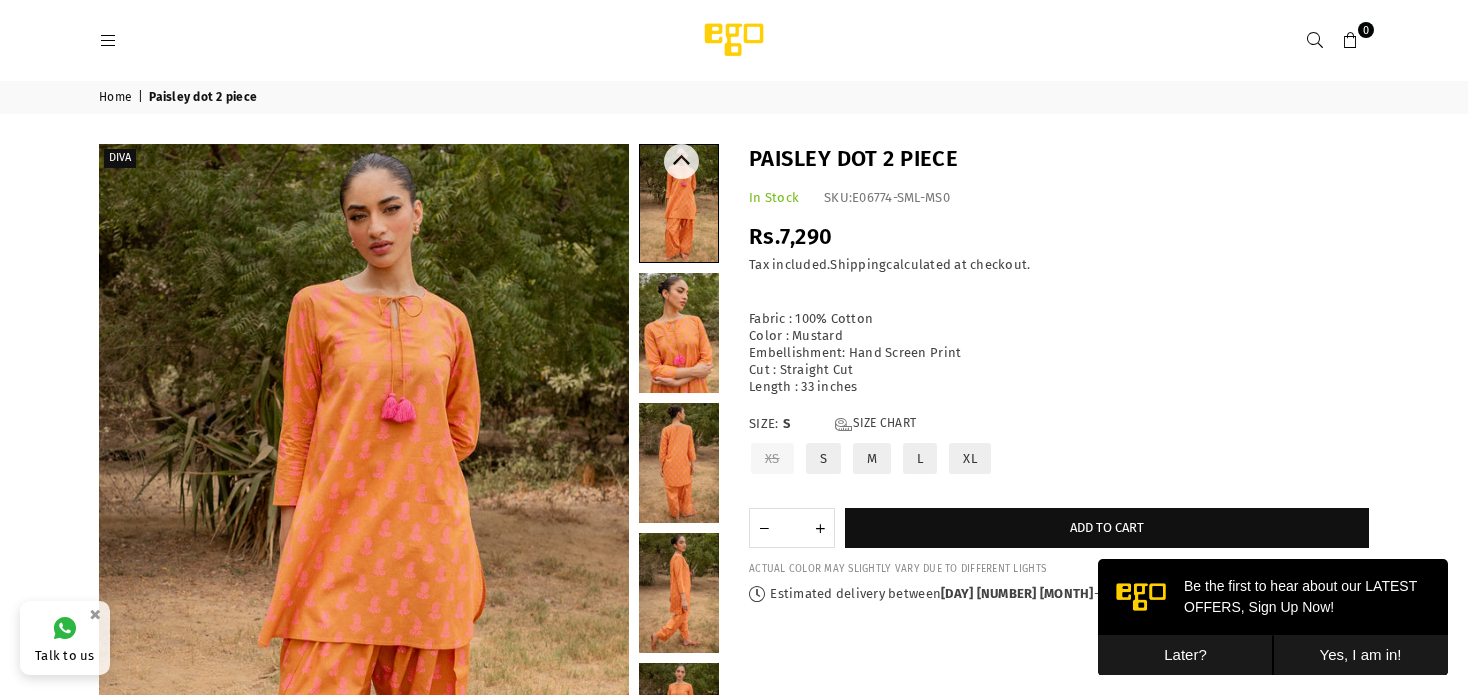 click at bounding box center [679, 333] 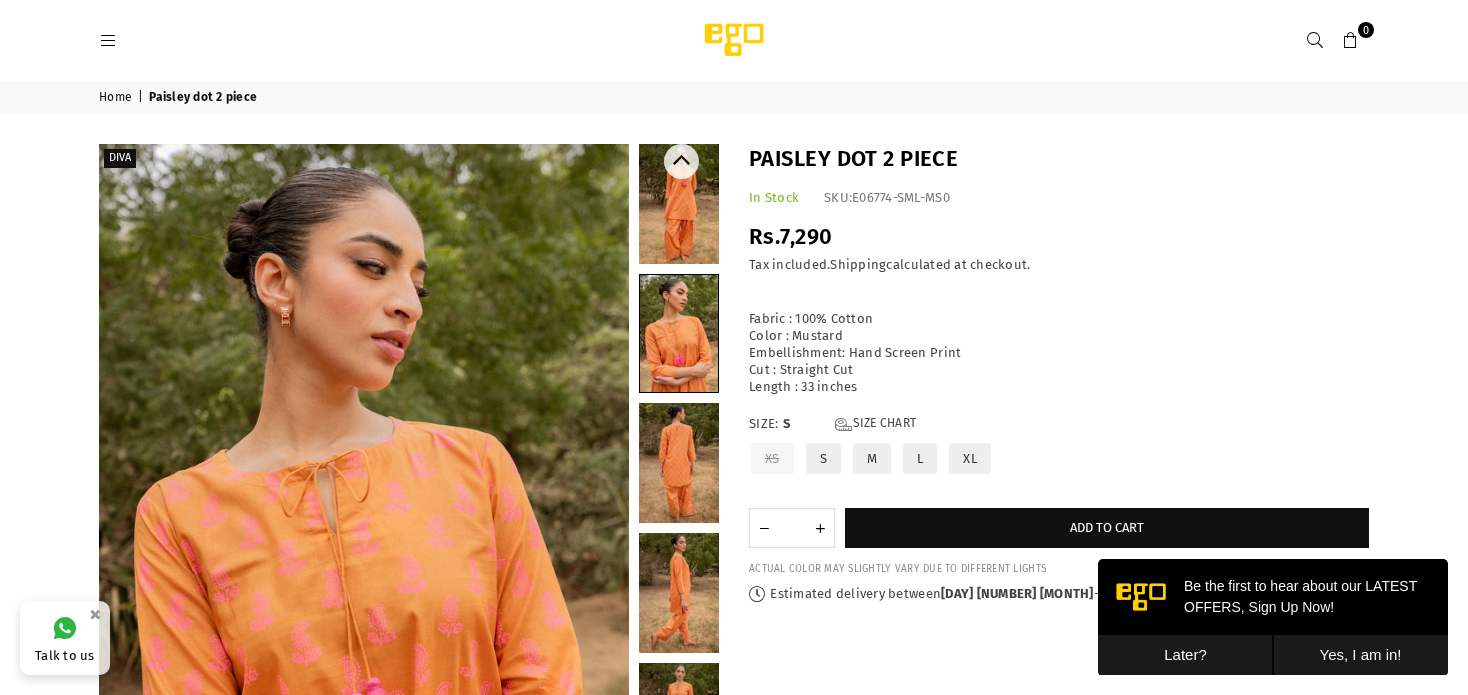 click at bounding box center (679, 463) 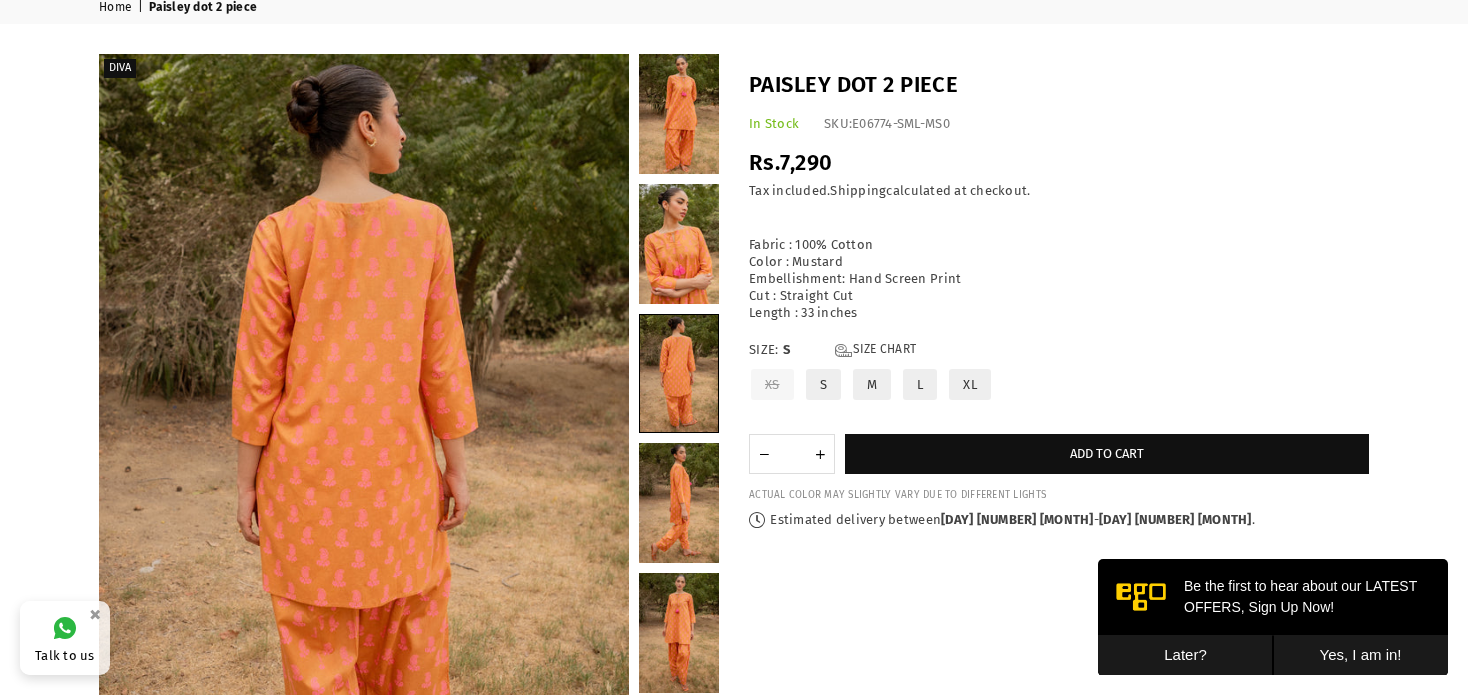 scroll, scrollTop: 50, scrollLeft: 0, axis: vertical 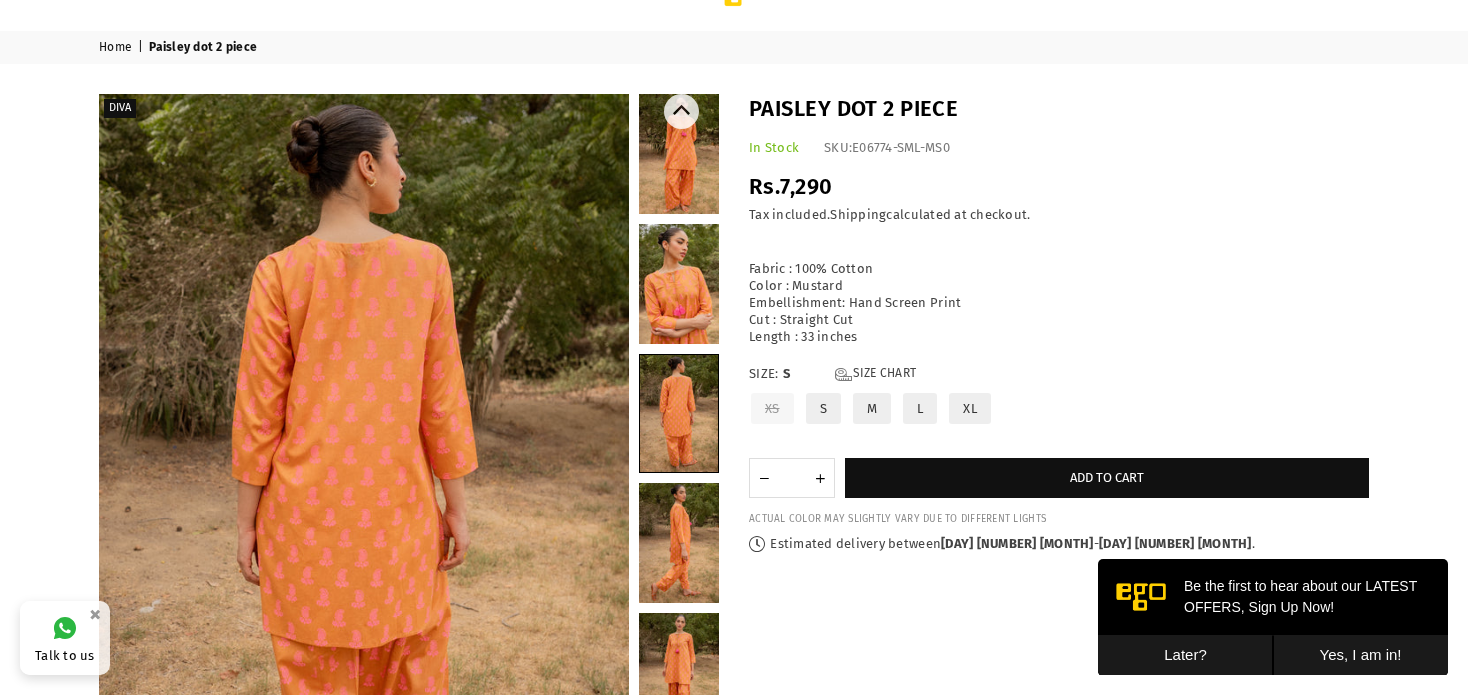 click at bounding box center [679, 284] 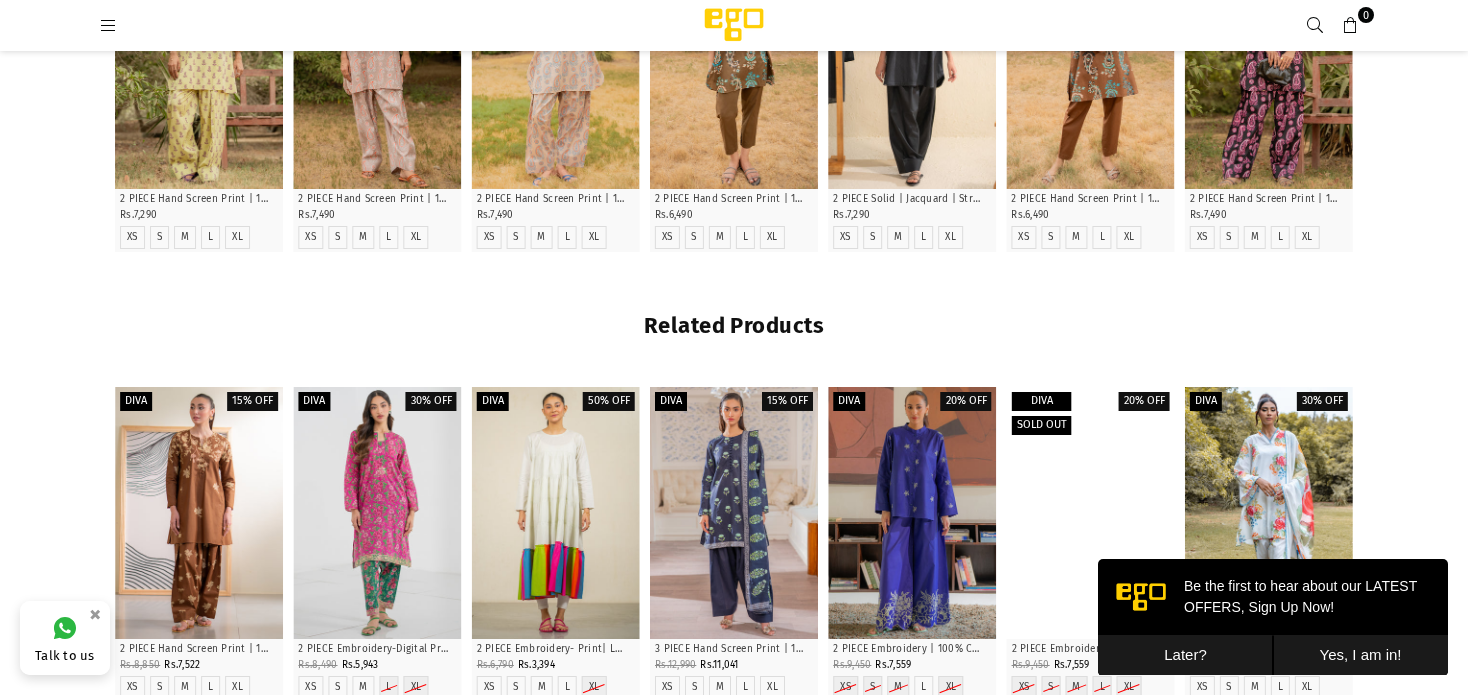 scroll, scrollTop: 2180, scrollLeft: 0, axis: vertical 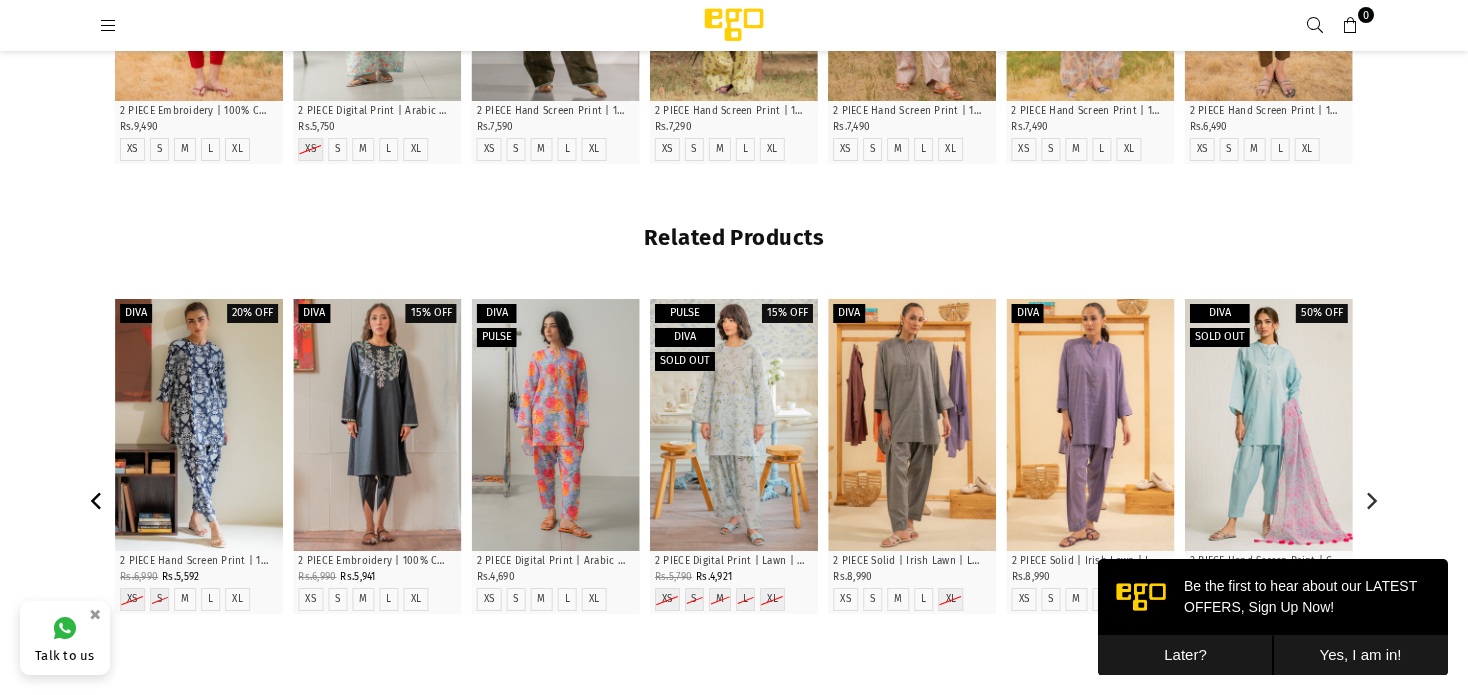 click 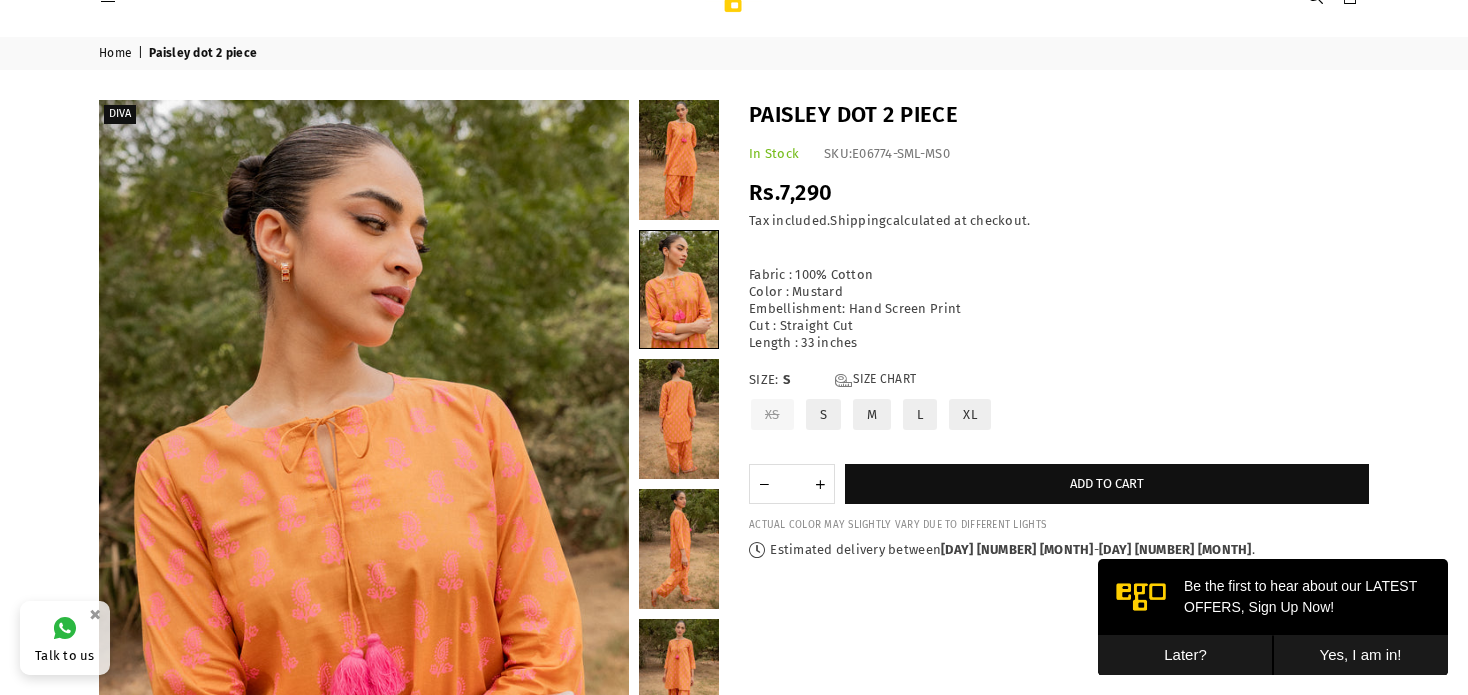 scroll, scrollTop: 32, scrollLeft: 0, axis: vertical 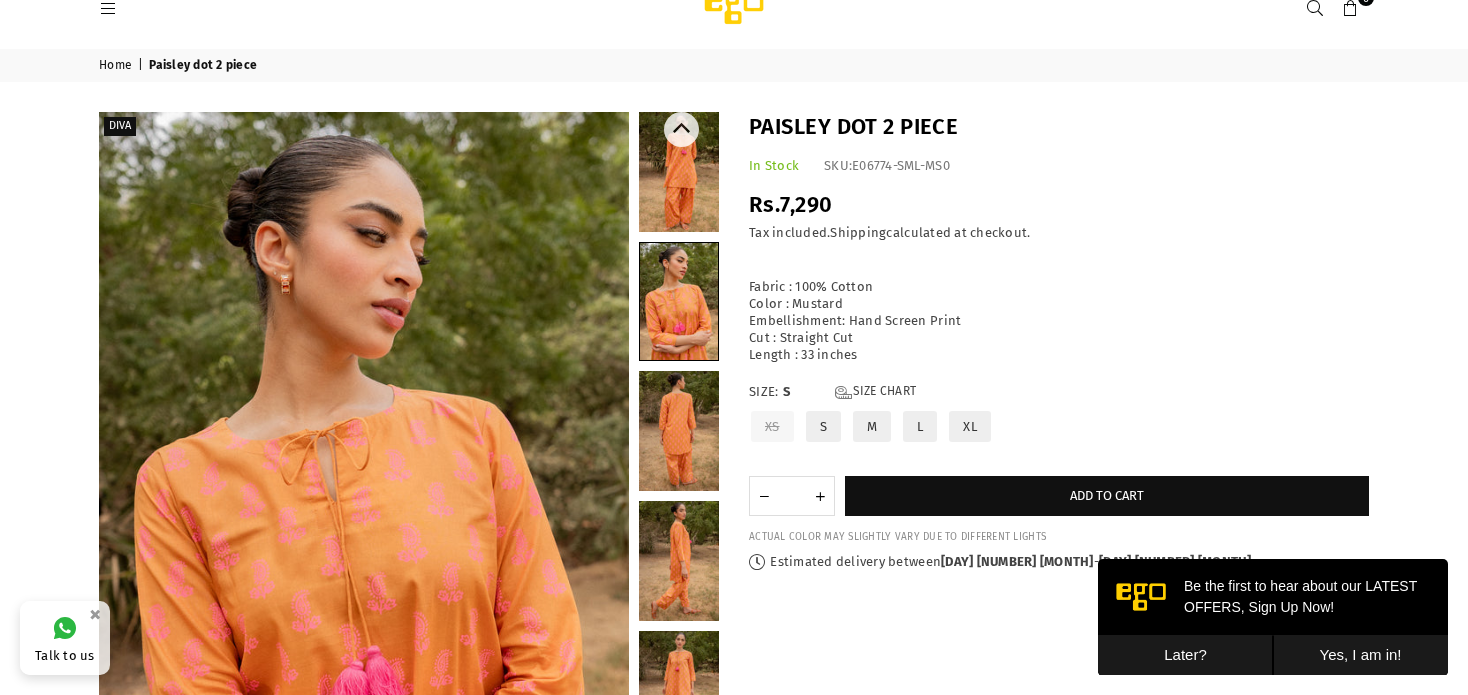 click at bounding box center (679, 172) 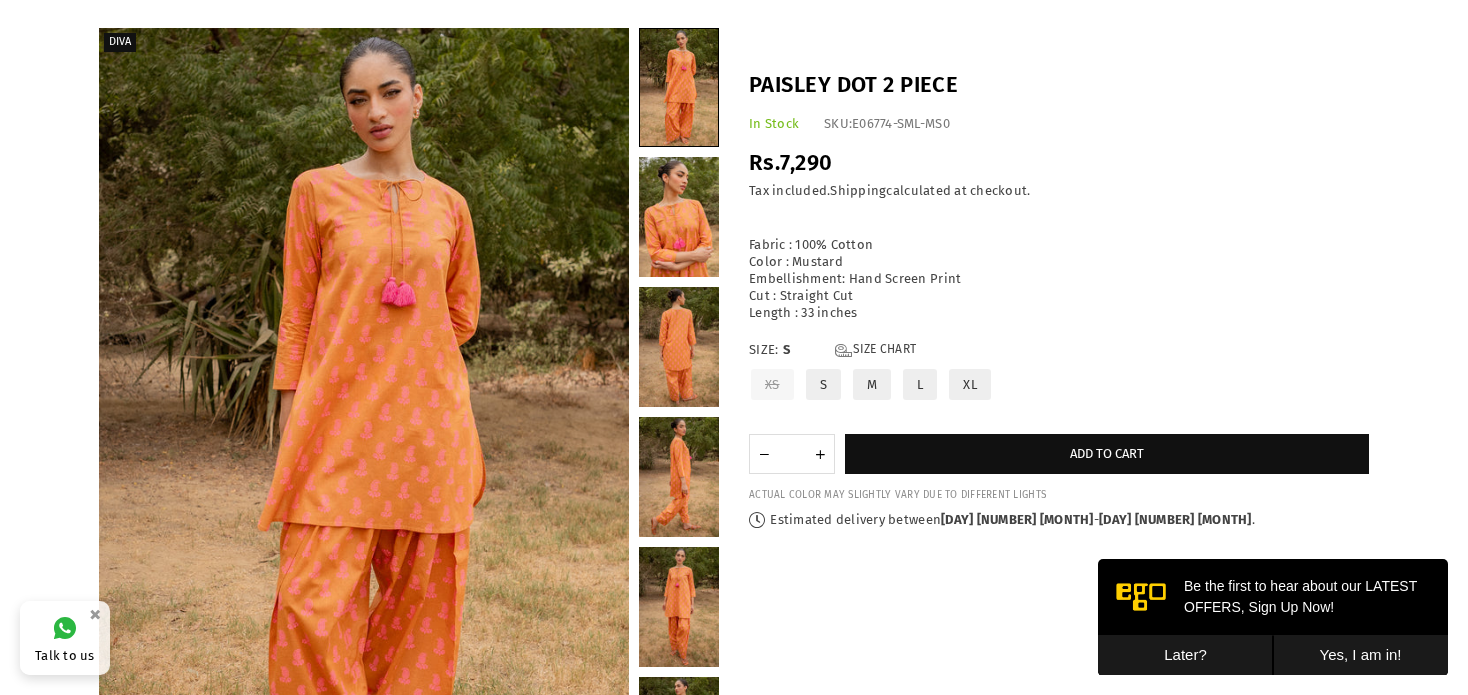 scroll, scrollTop: 108, scrollLeft: 0, axis: vertical 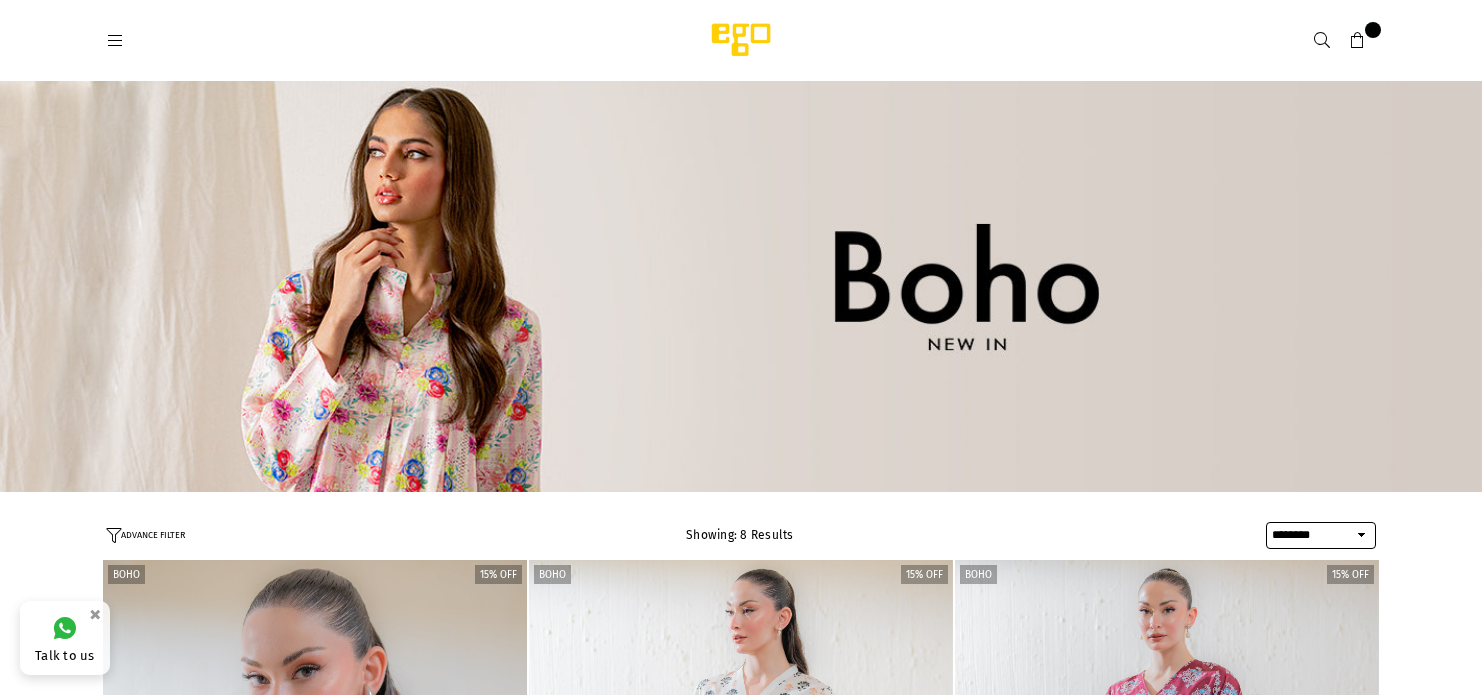 select on "******" 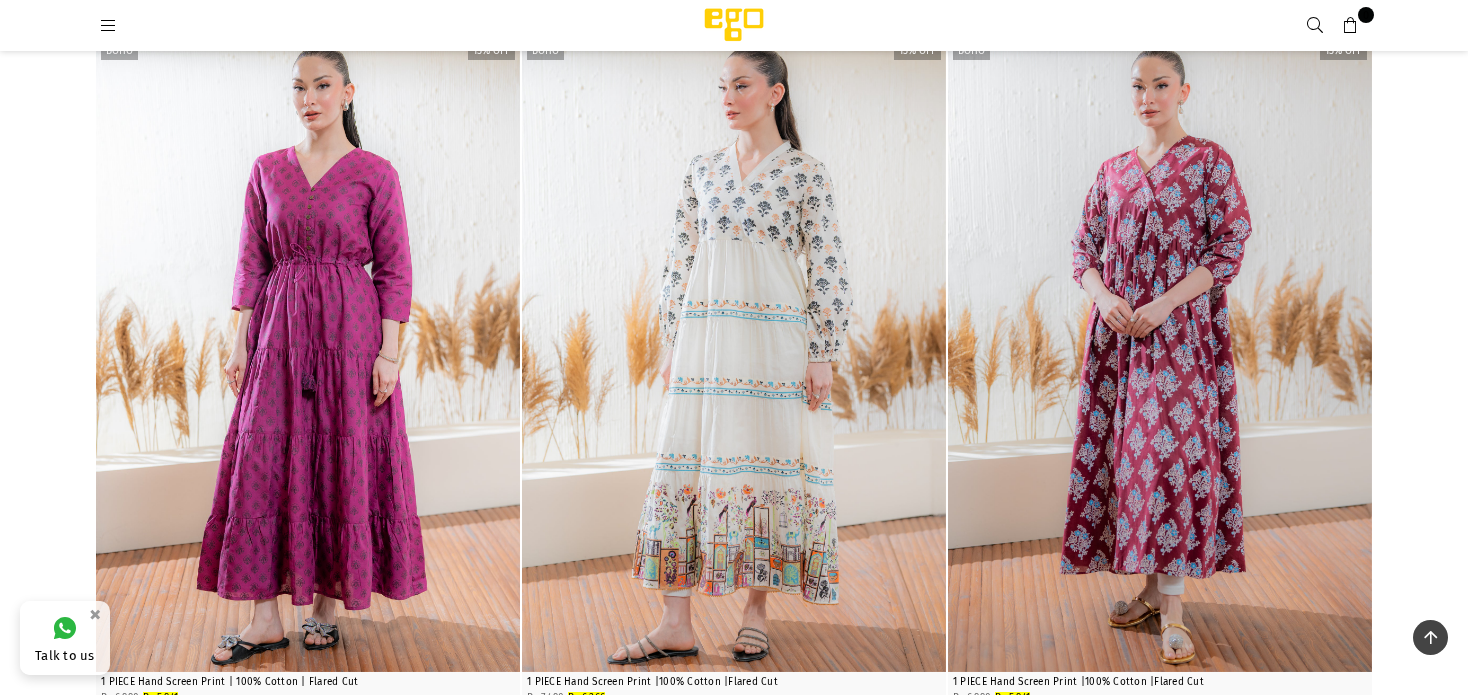scroll, scrollTop: 730, scrollLeft: 0, axis: vertical 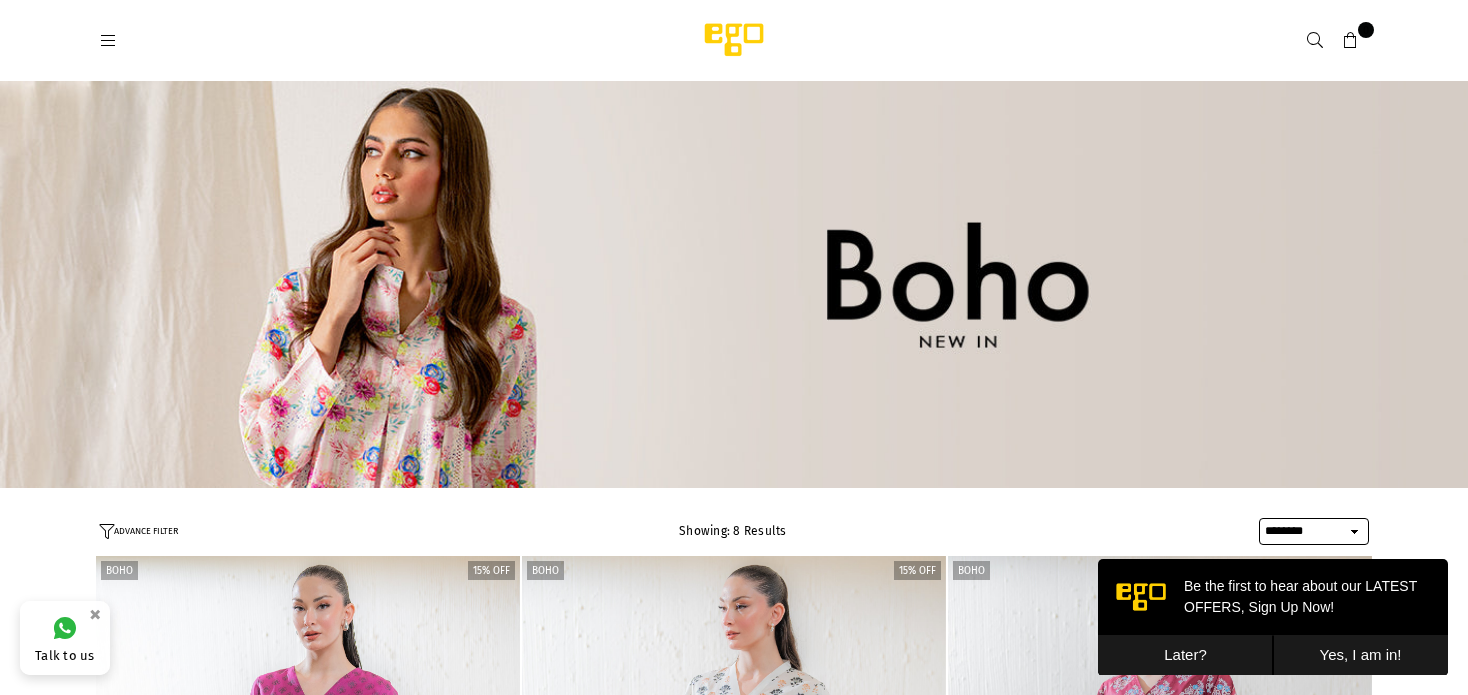 click at bounding box center [108, 41] 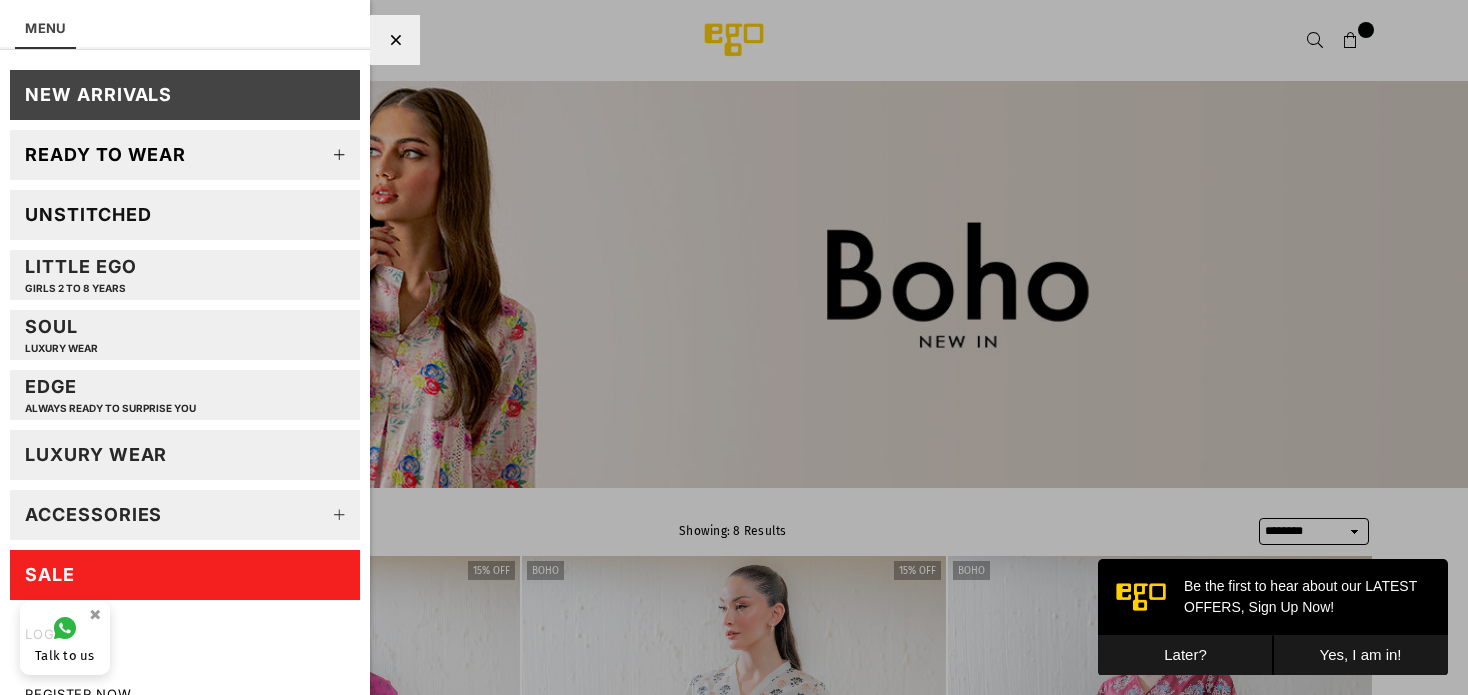 click at bounding box center [340, 155] 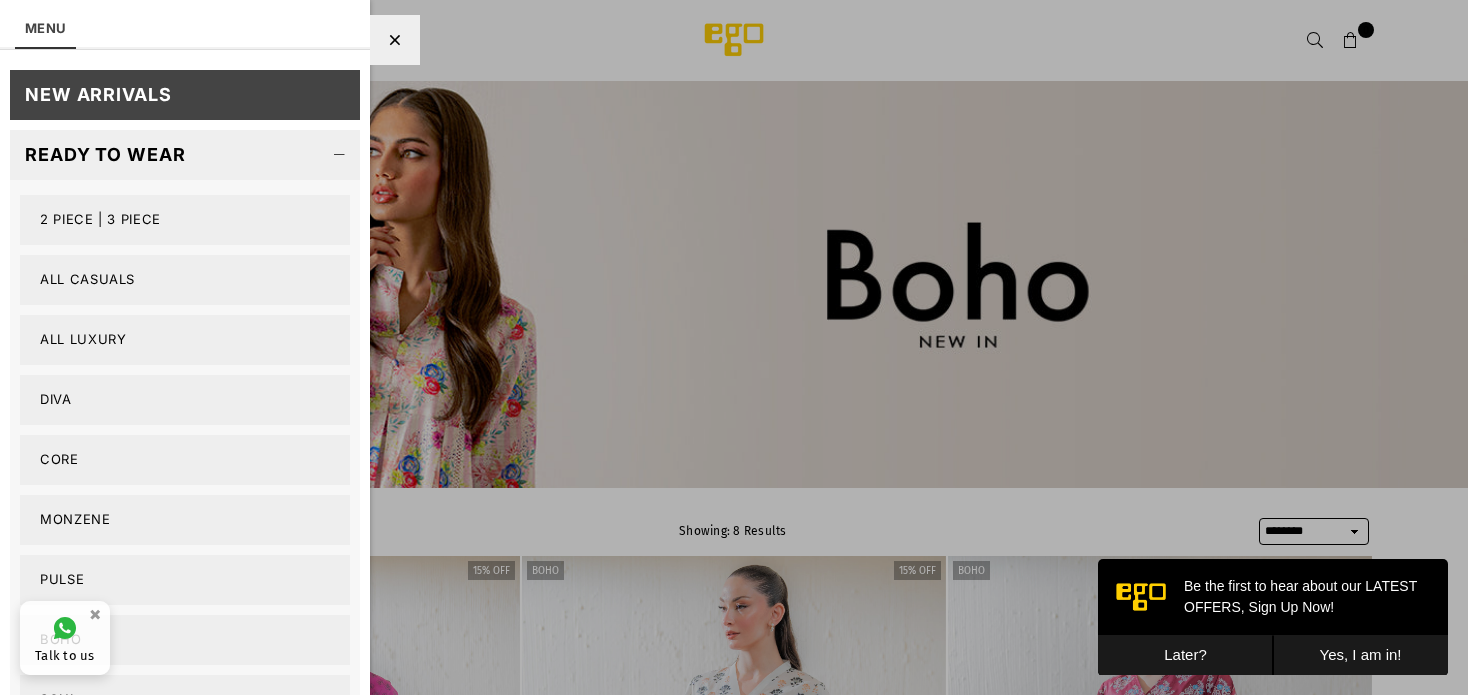 click on "Core" at bounding box center (185, 460) 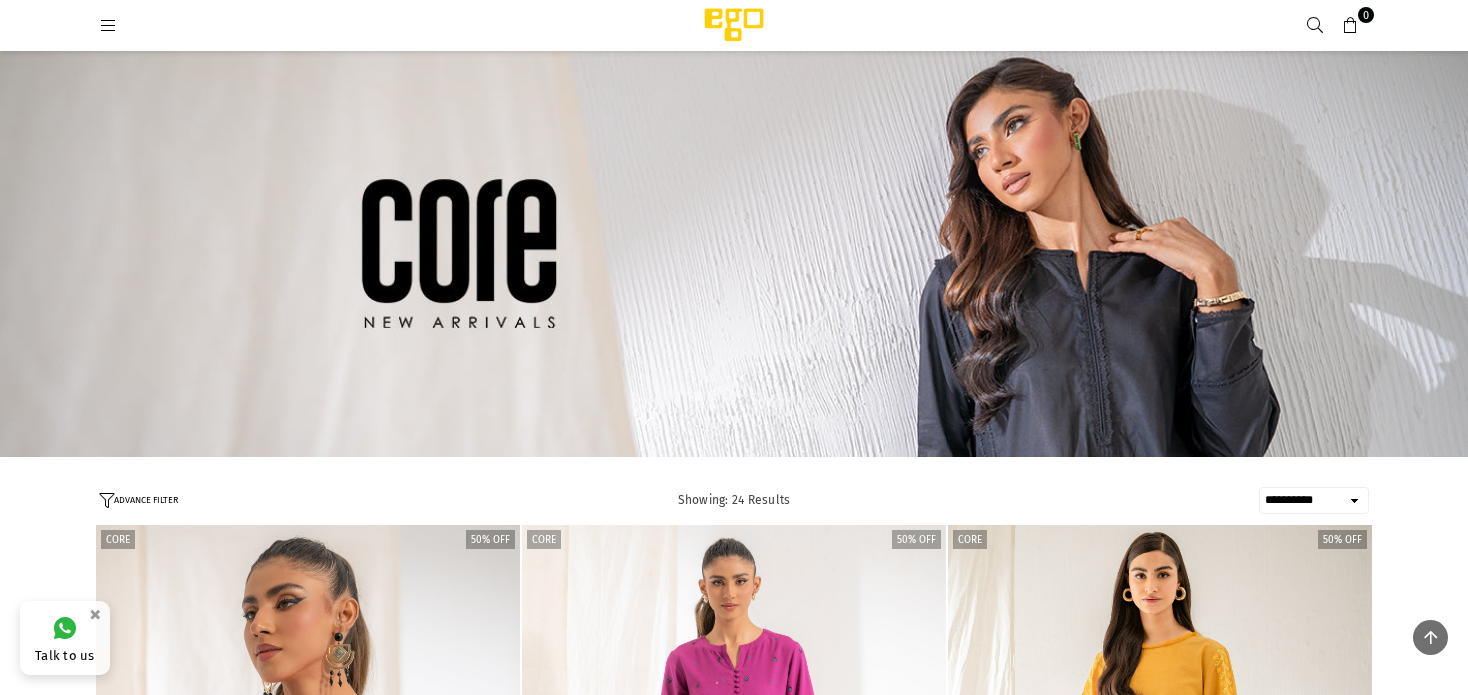 select on "**********" 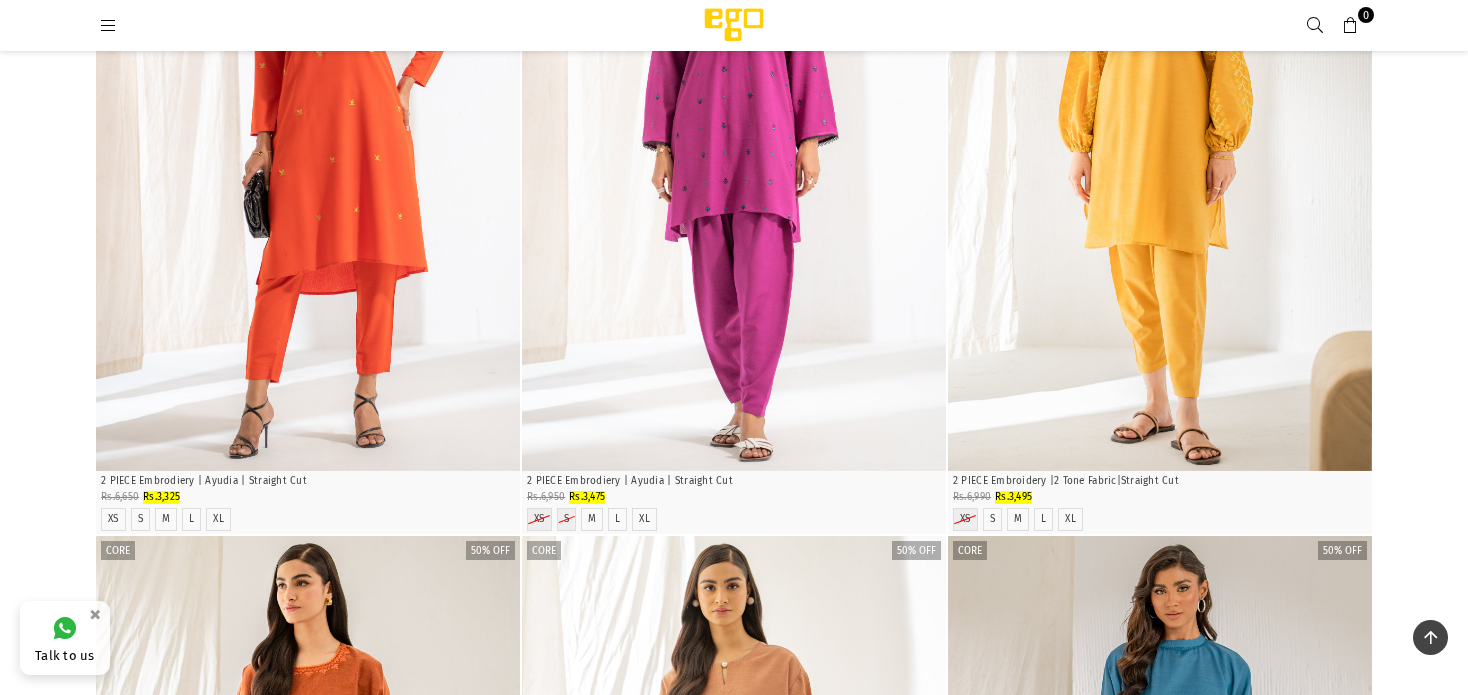 scroll, scrollTop: 0, scrollLeft: 0, axis: both 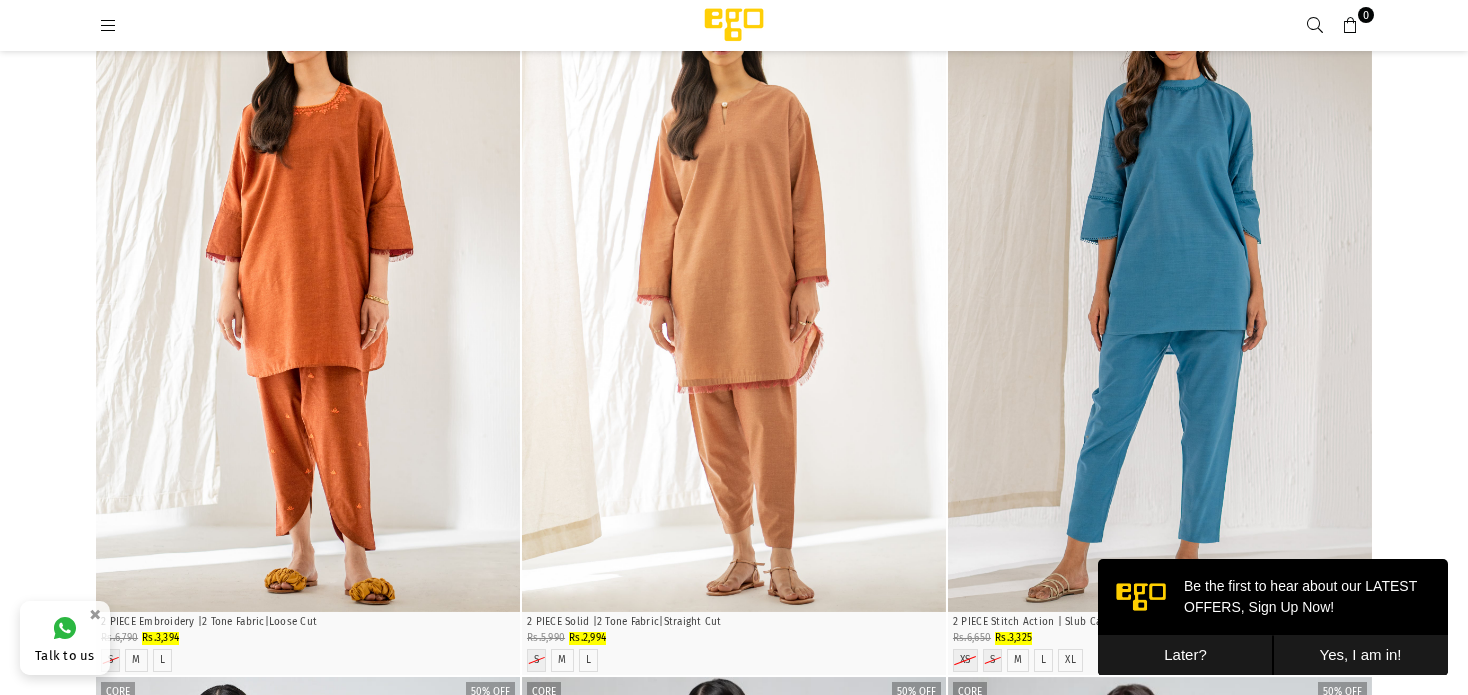 click on "Later?" at bounding box center [1185, 655] 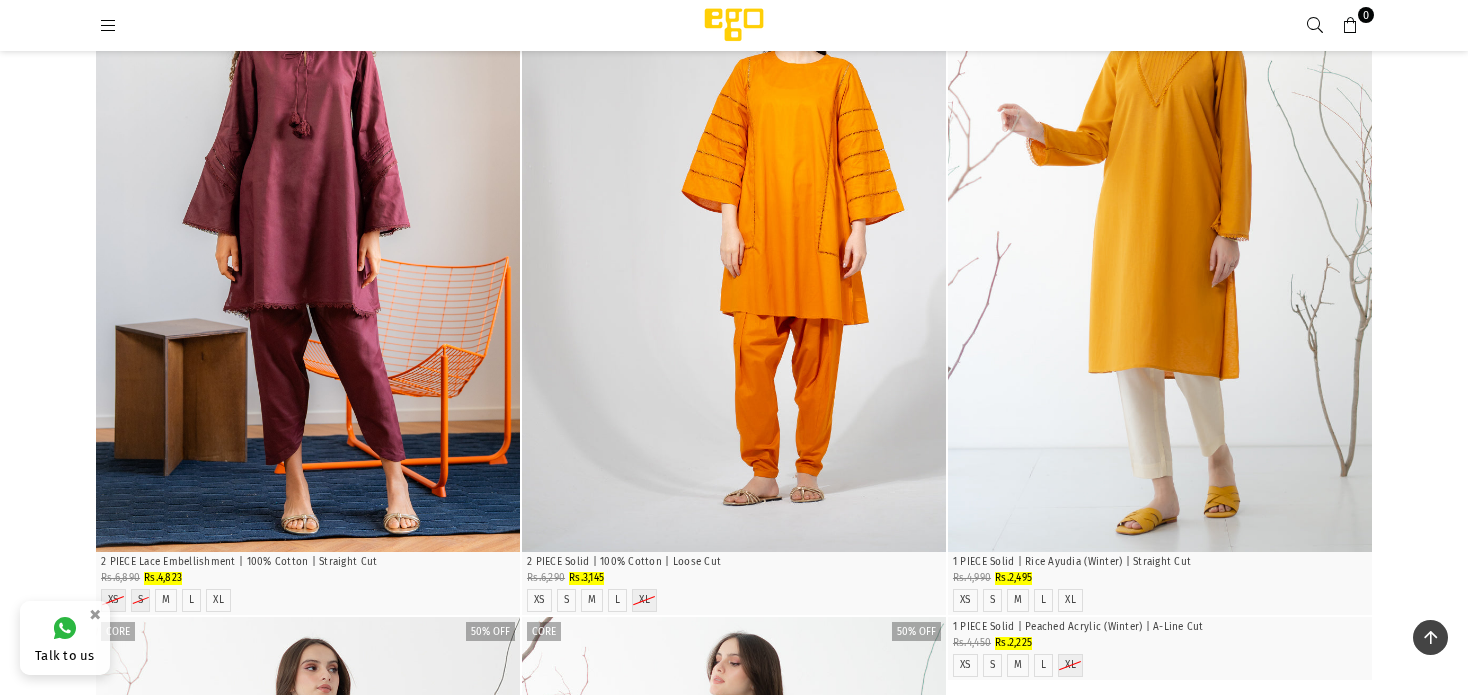 scroll, scrollTop: 4704, scrollLeft: 0, axis: vertical 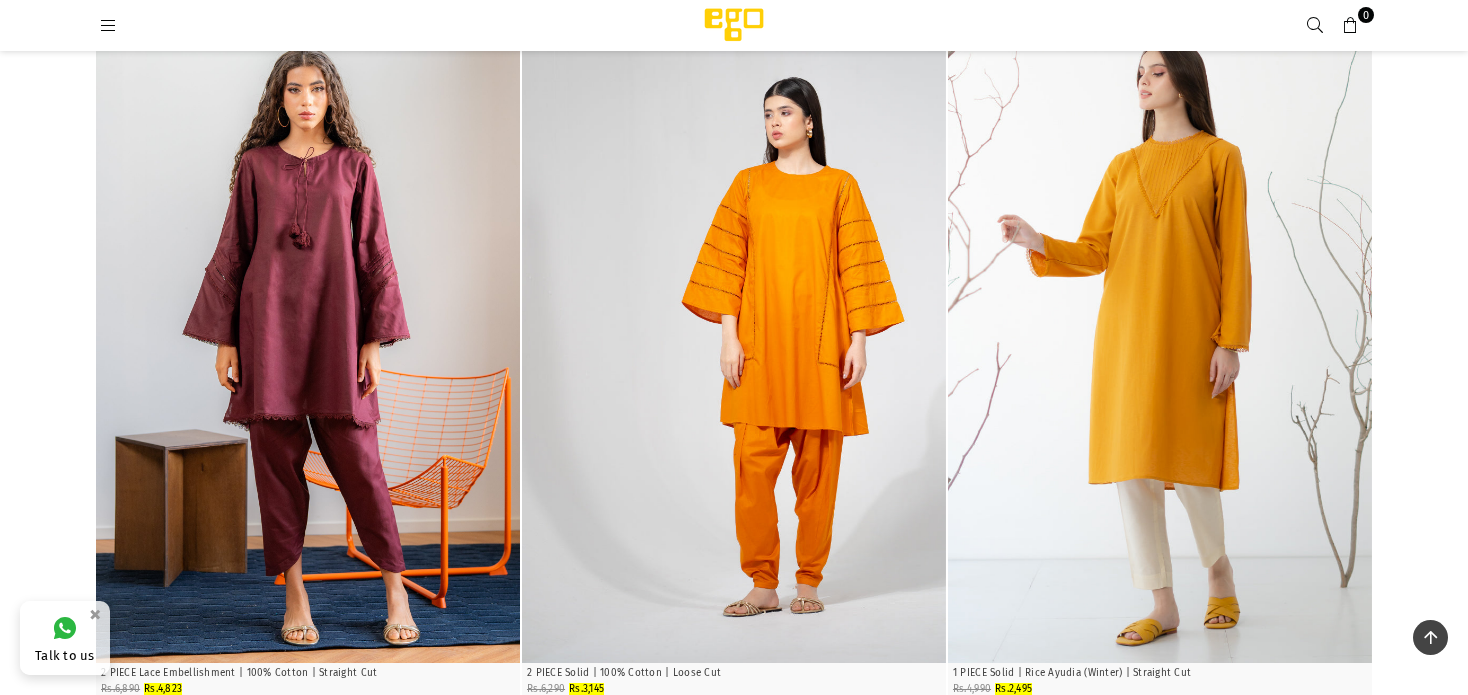 click at bounding box center (108, 26) 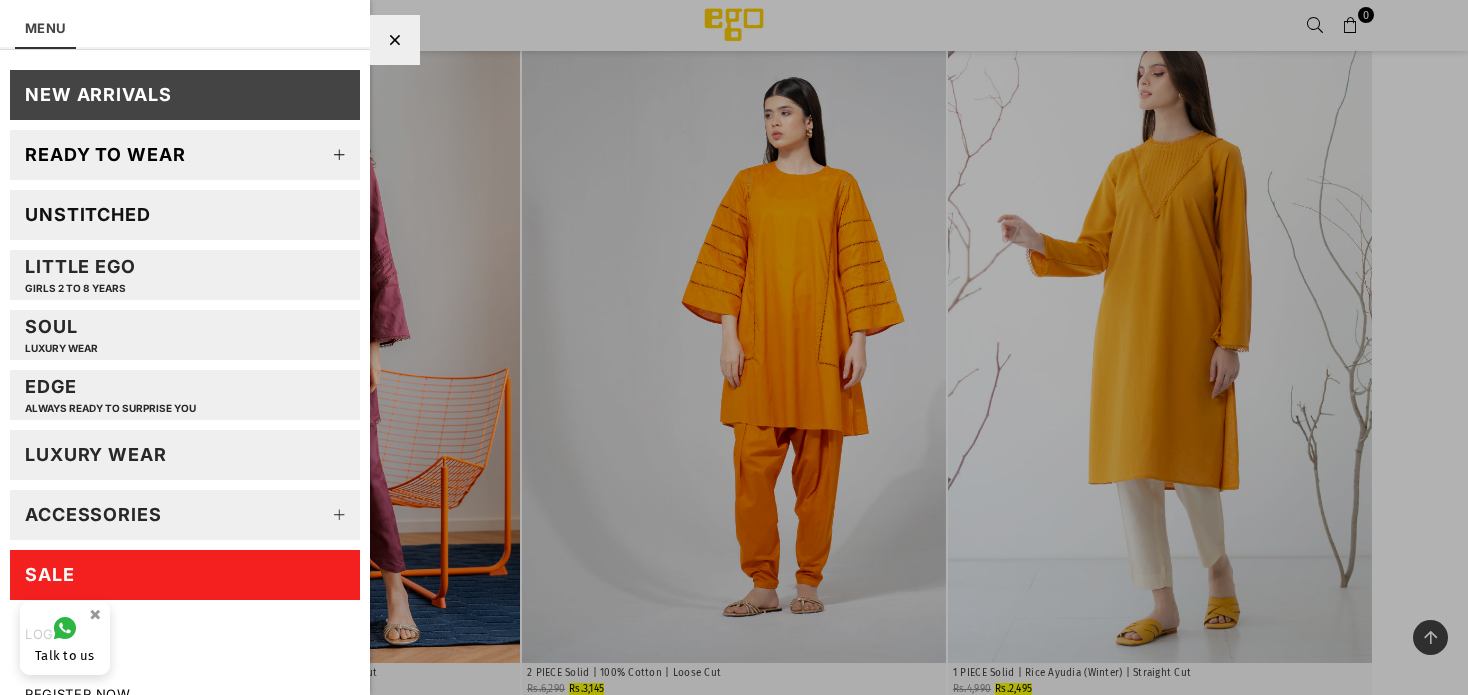 click at bounding box center [340, 155] 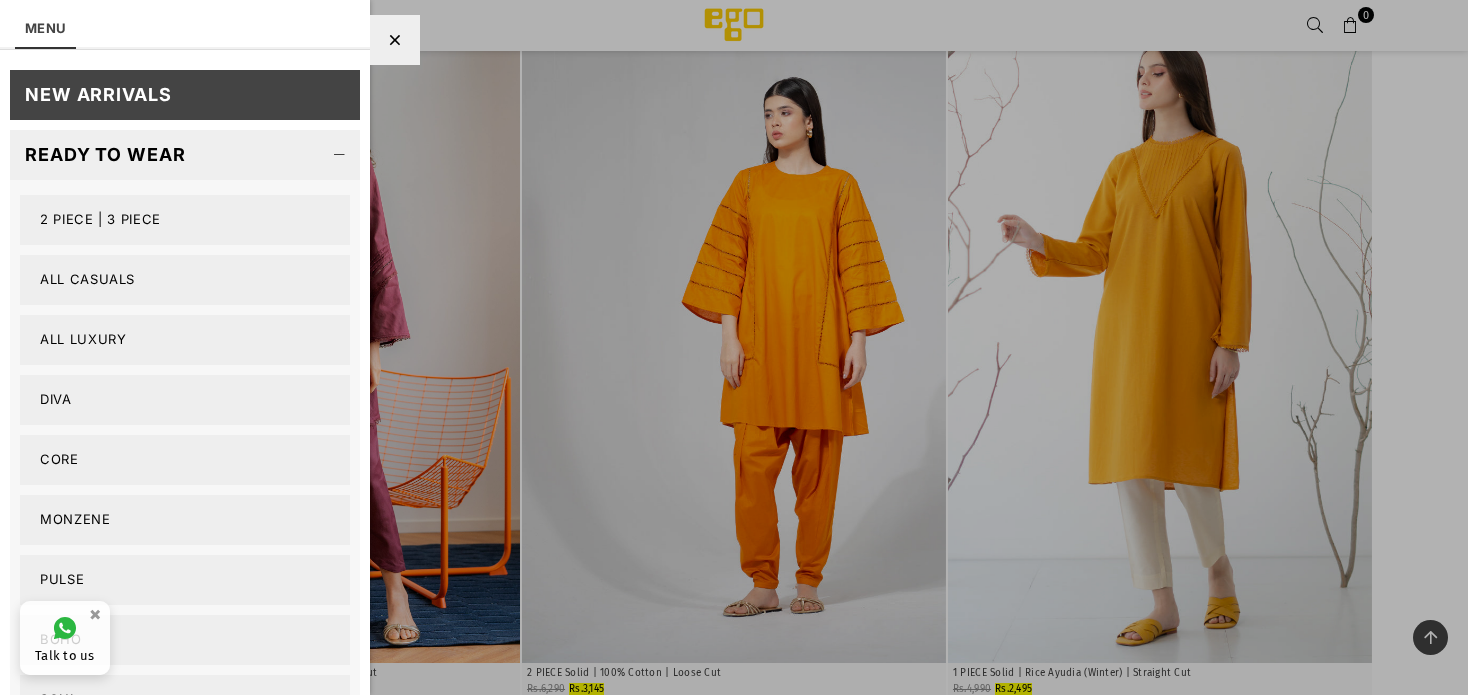 click on "Monzene" at bounding box center (185, 520) 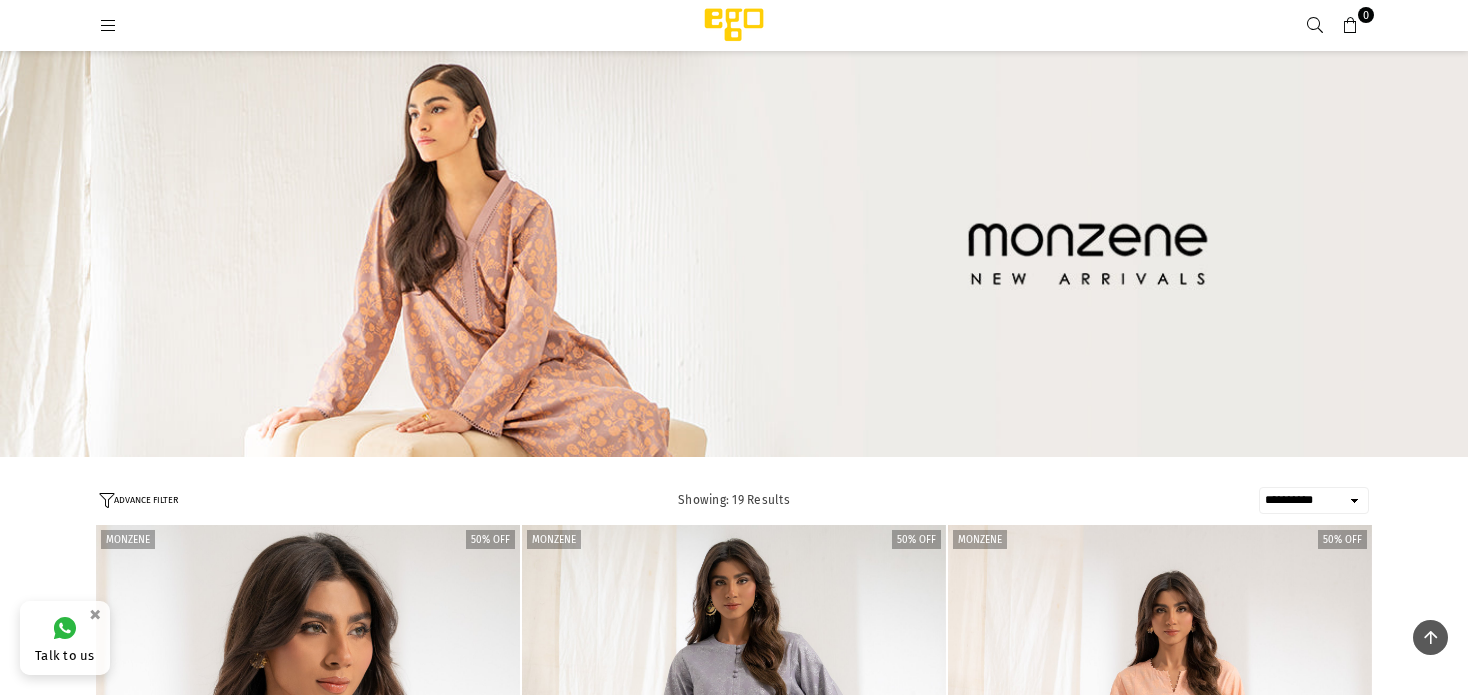 select on "**********" 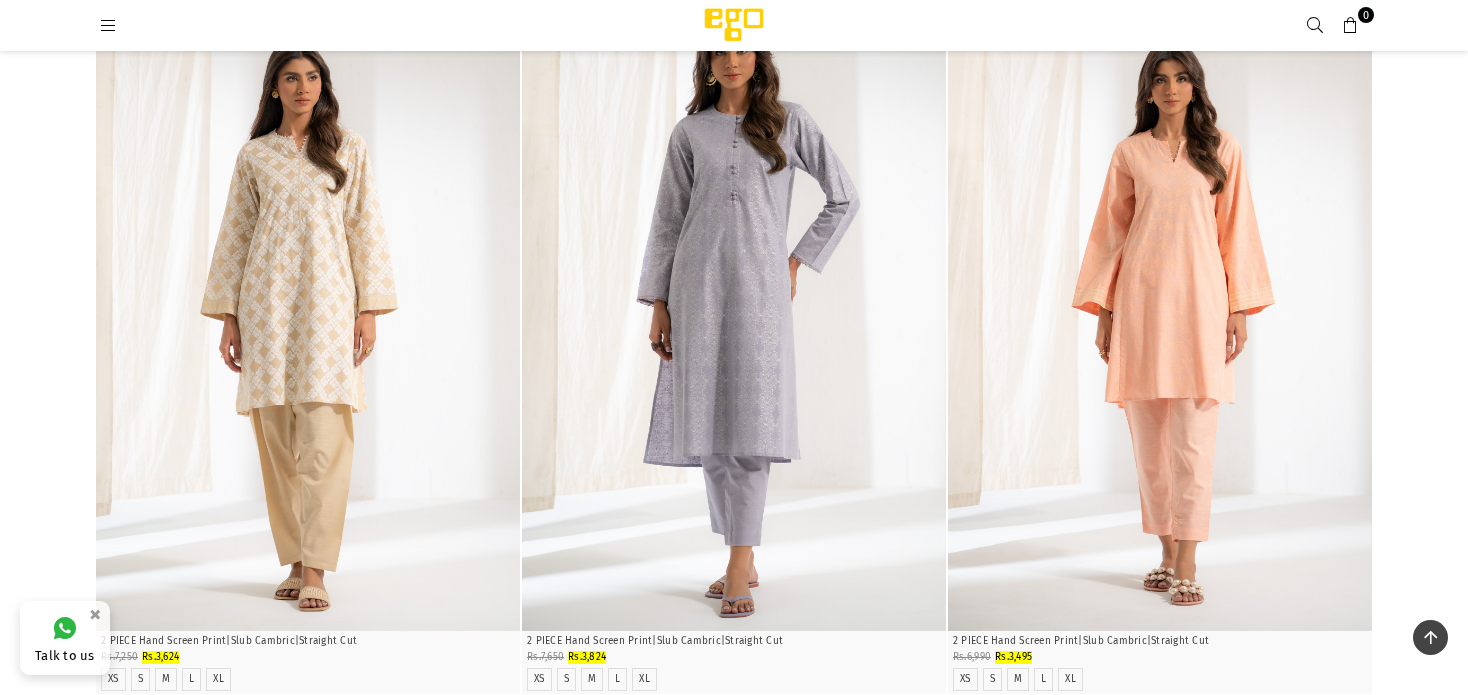 scroll, scrollTop: 0, scrollLeft: 0, axis: both 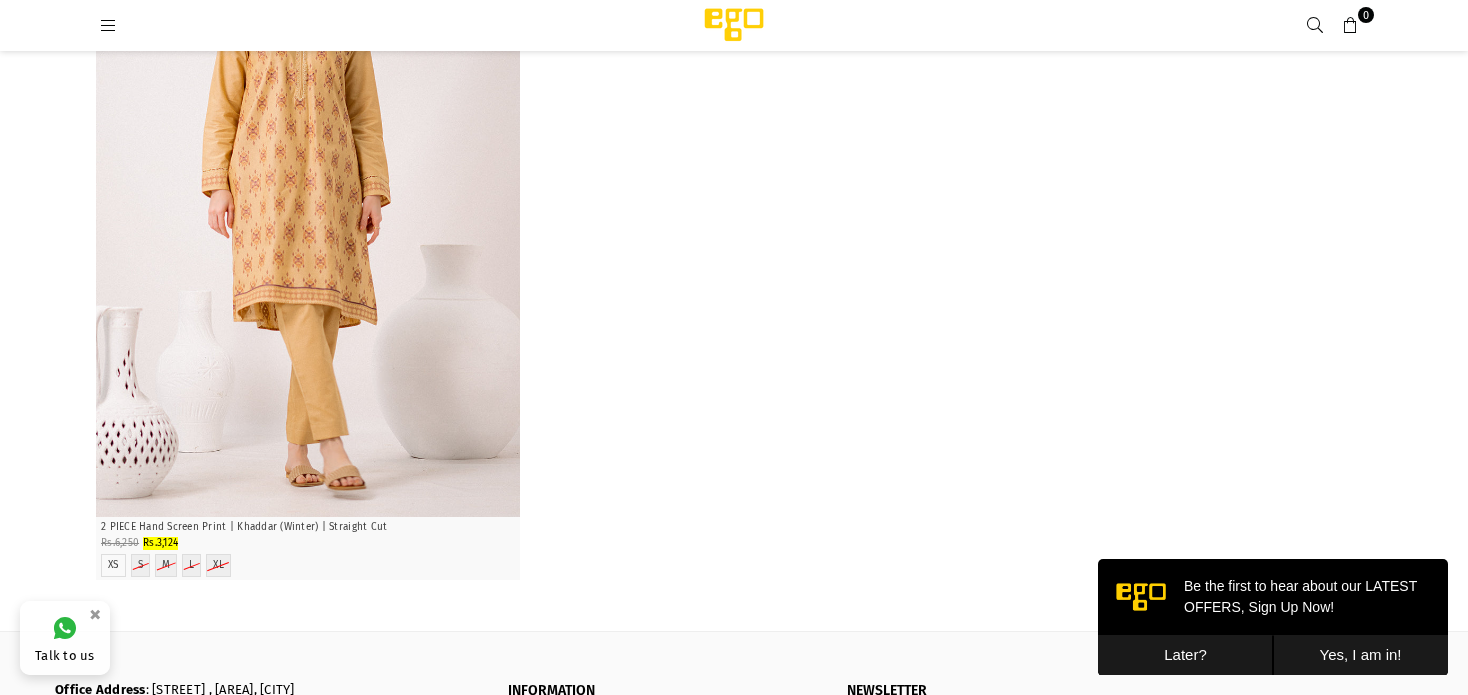 click at bounding box center (108, 26) 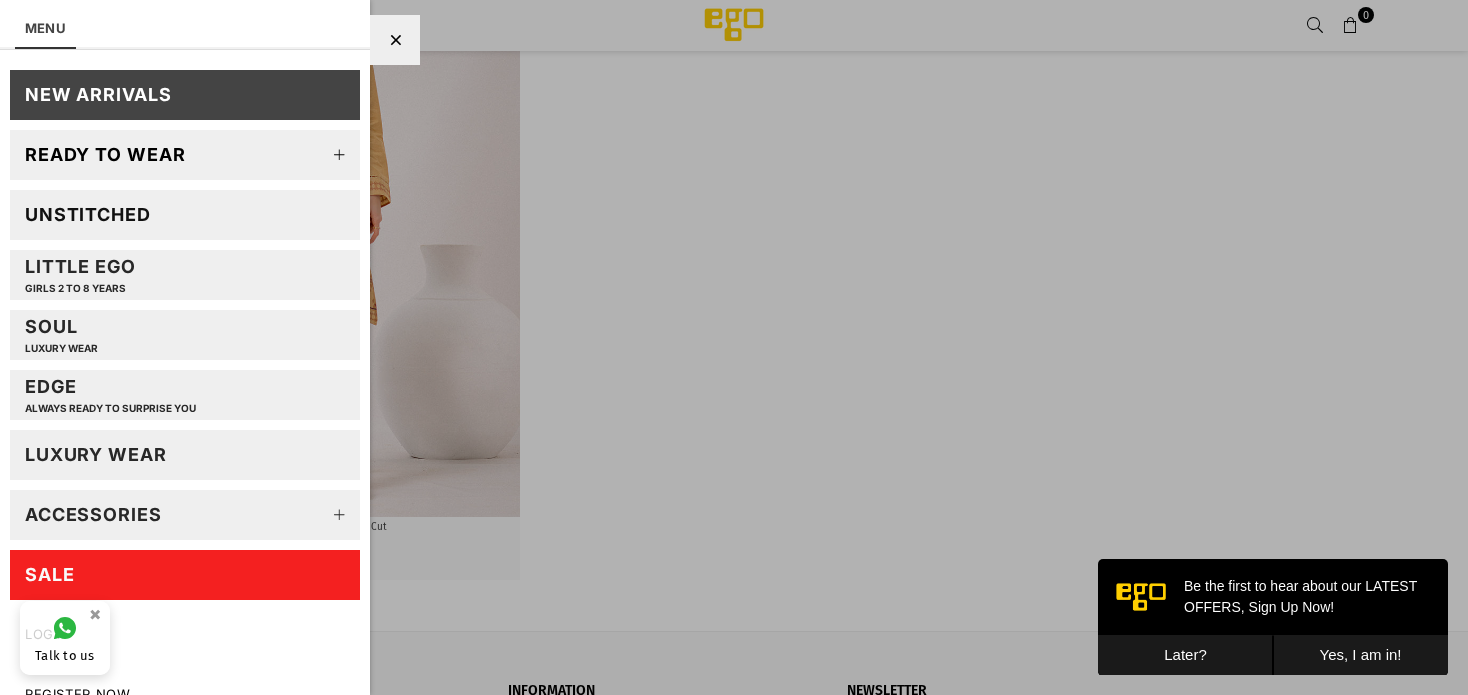 click at bounding box center (340, 155) 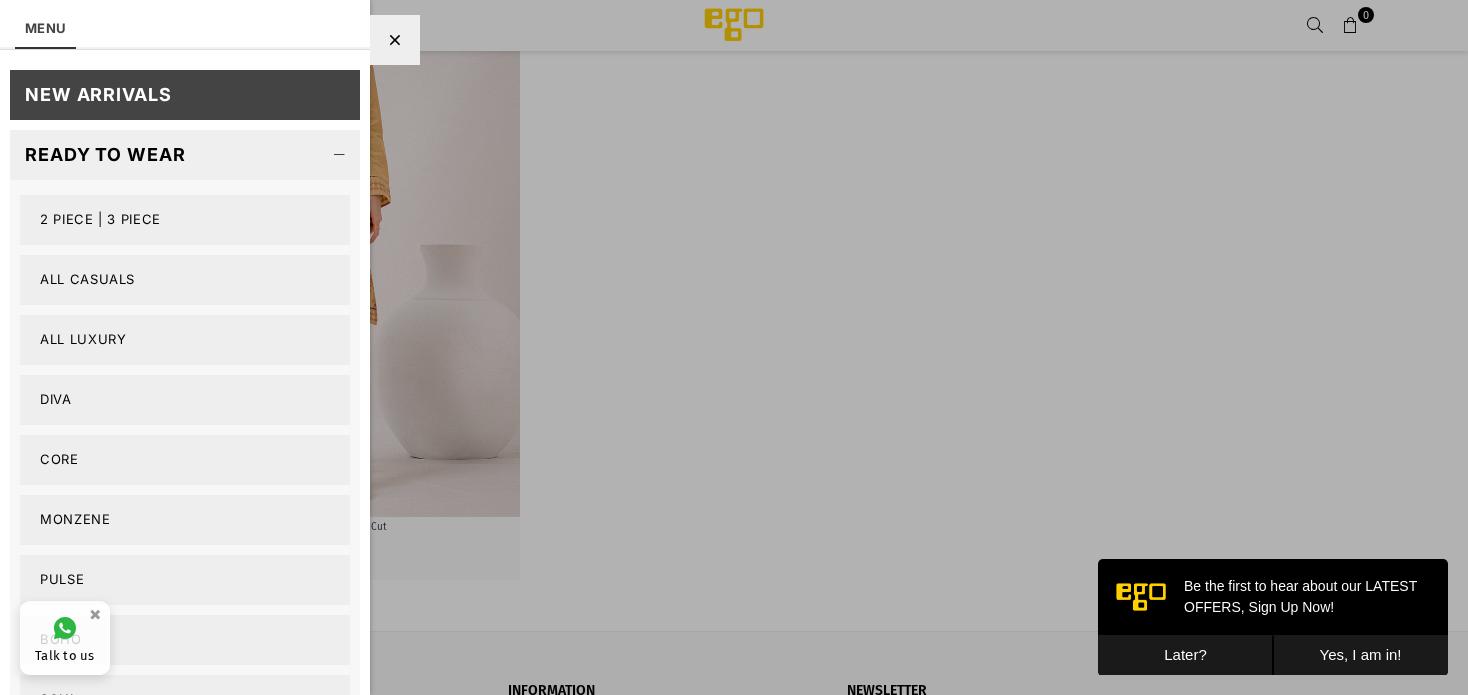 click on "Pulse" at bounding box center [185, 580] 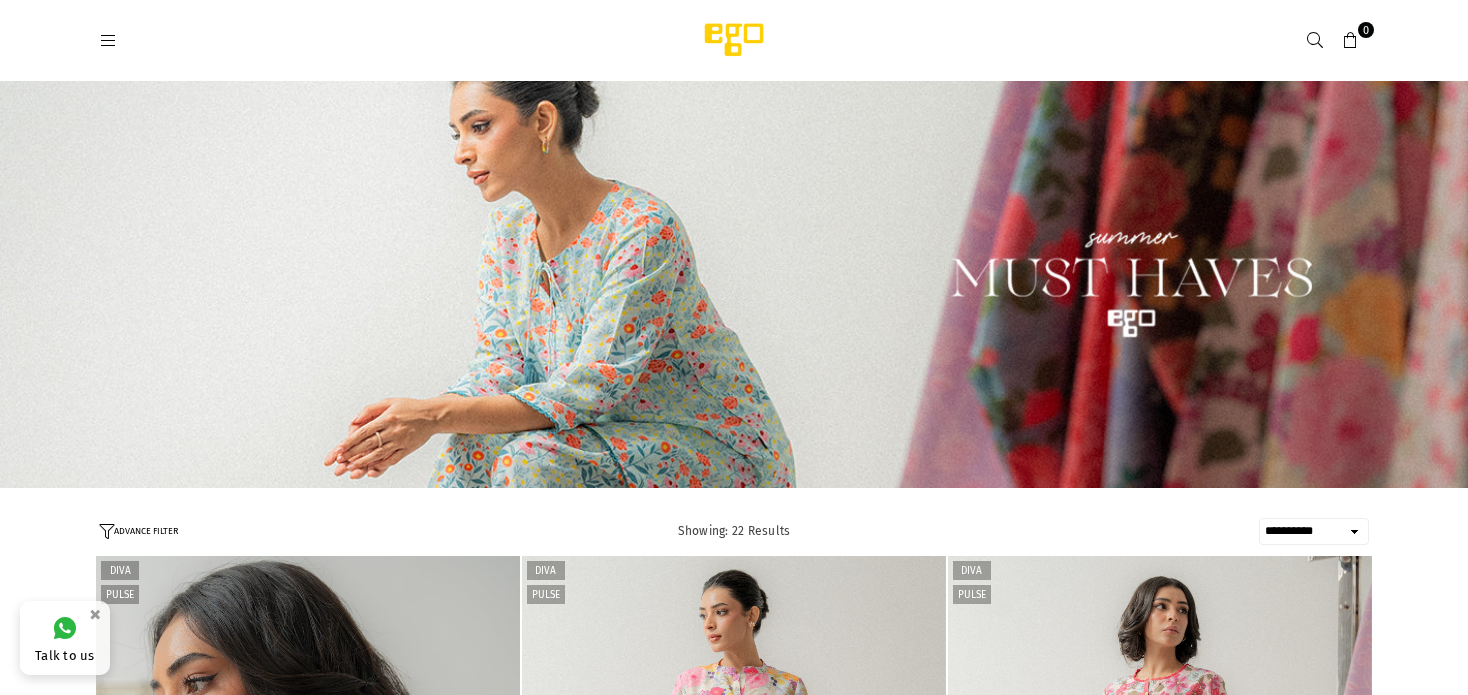 select on "**********" 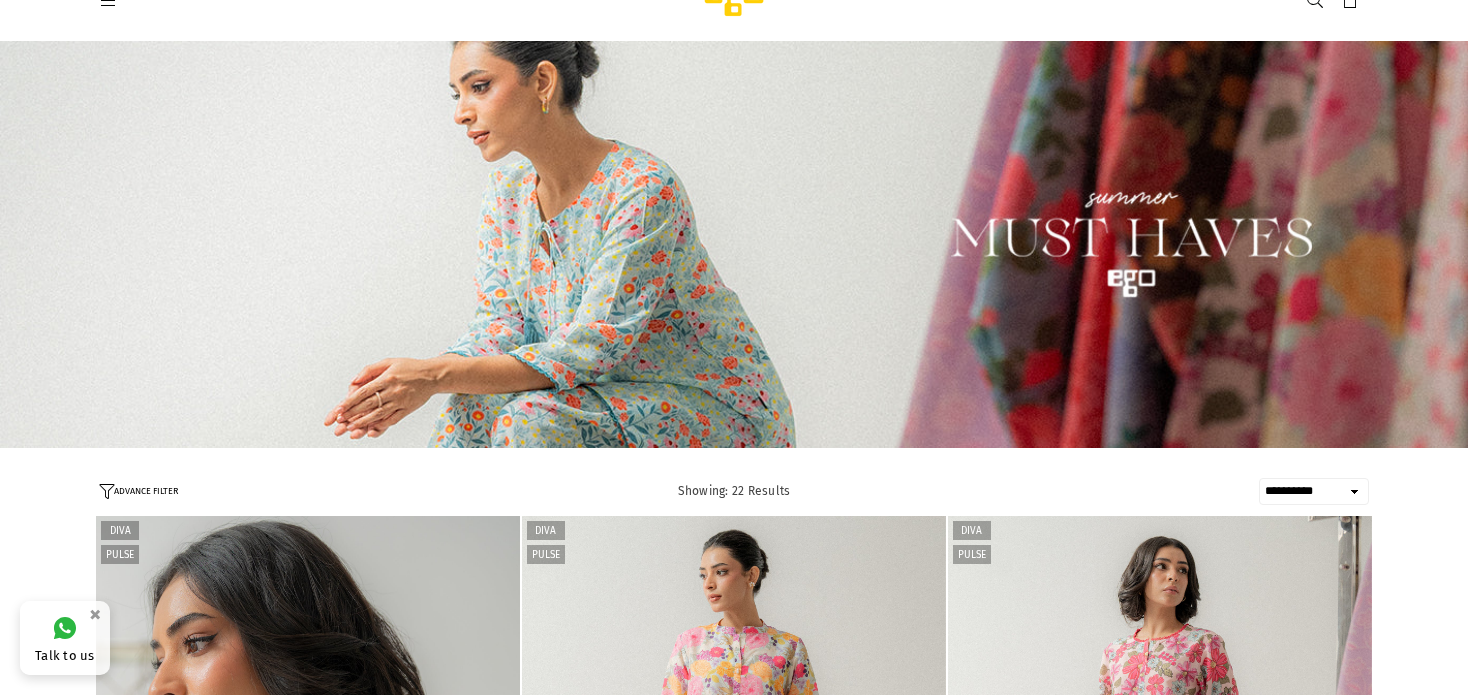 scroll, scrollTop: 0, scrollLeft: 0, axis: both 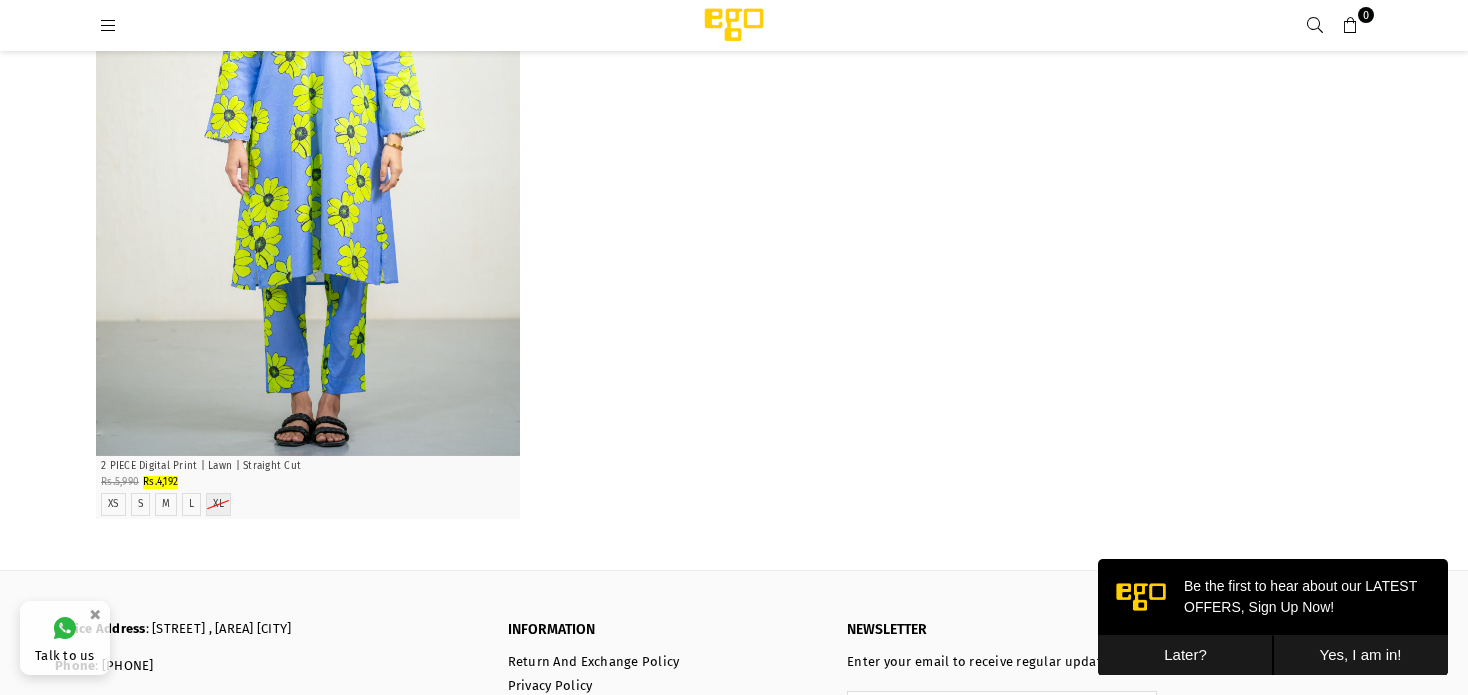 click at bounding box center [108, 26] 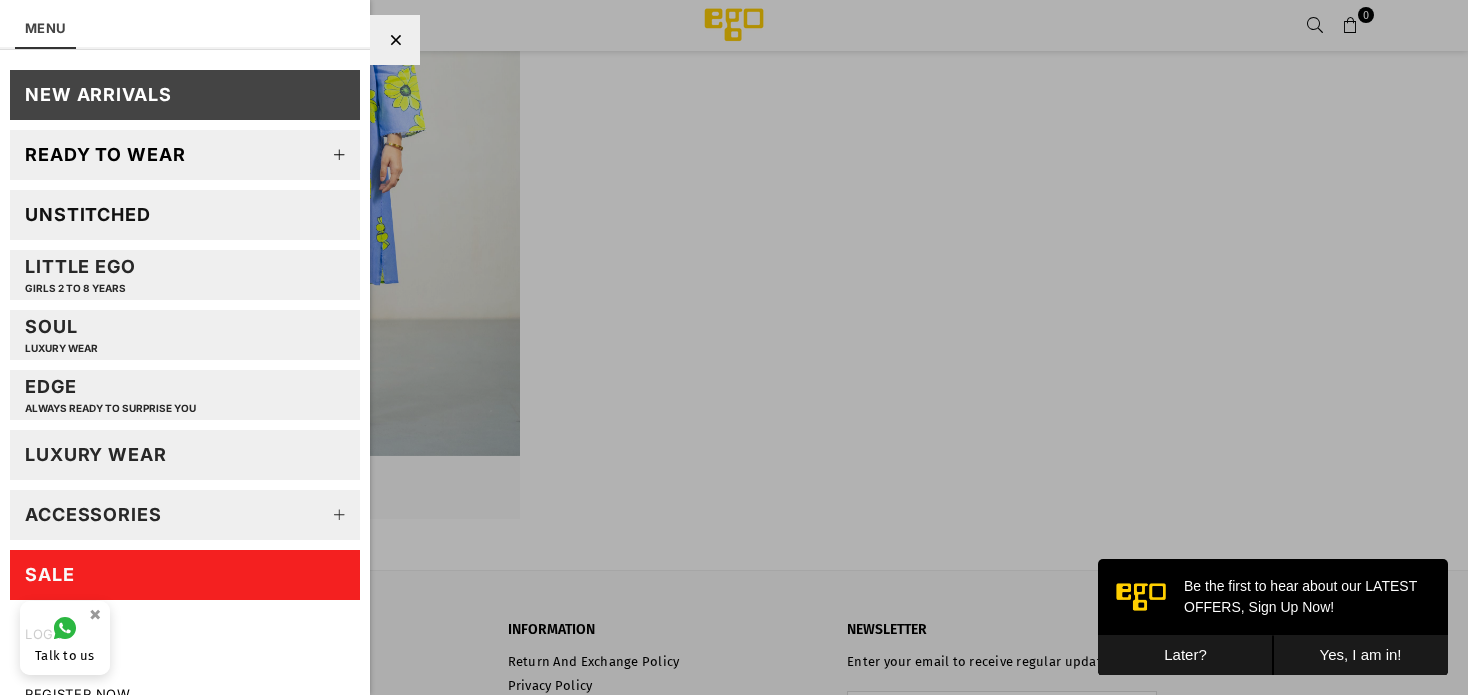 click at bounding box center [340, 155] 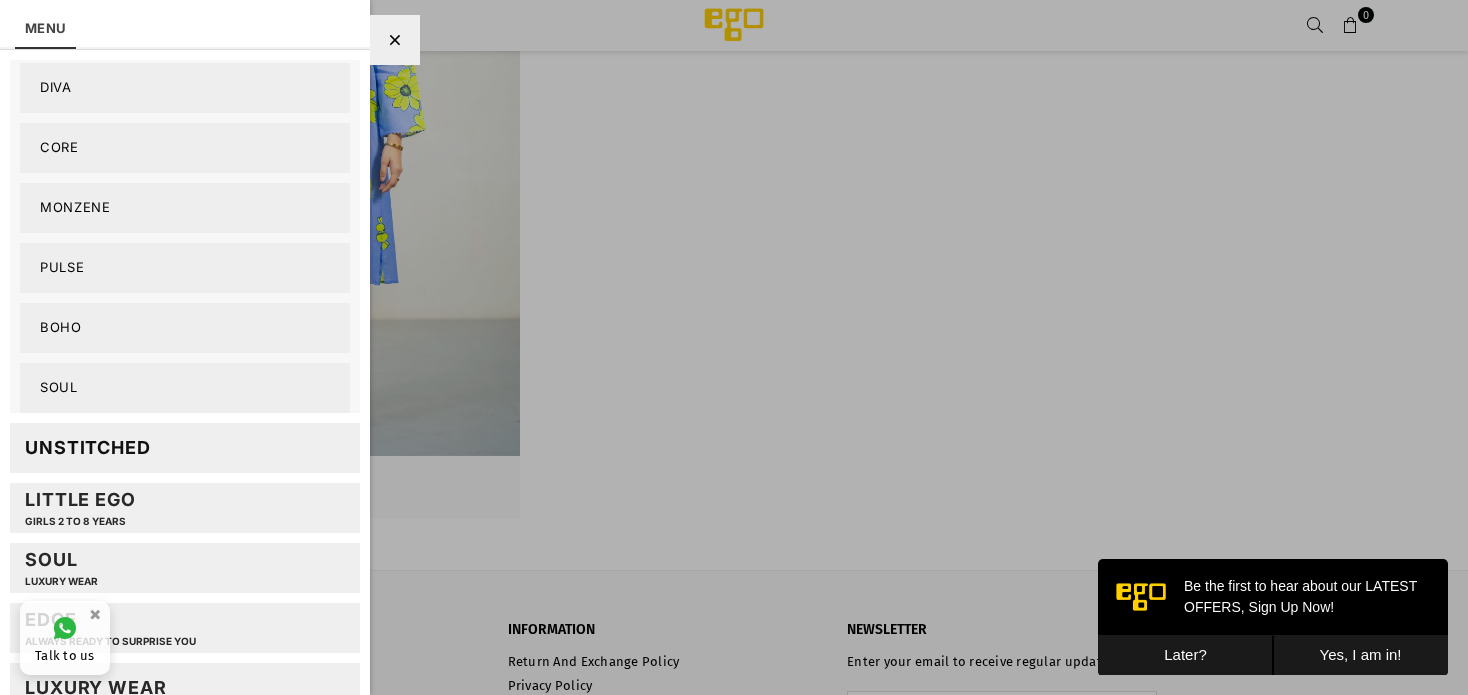 scroll, scrollTop: 346, scrollLeft: 0, axis: vertical 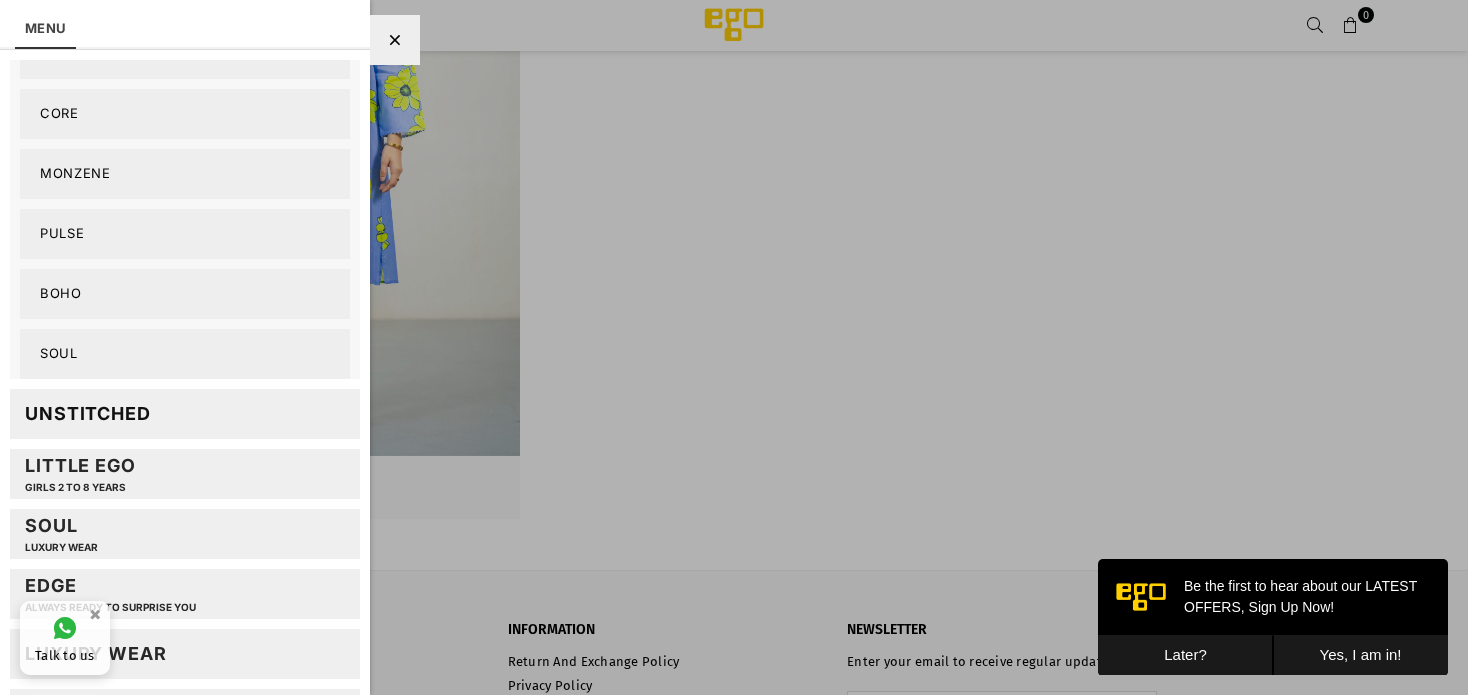 click on "Soul" at bounding box center (185, 354) 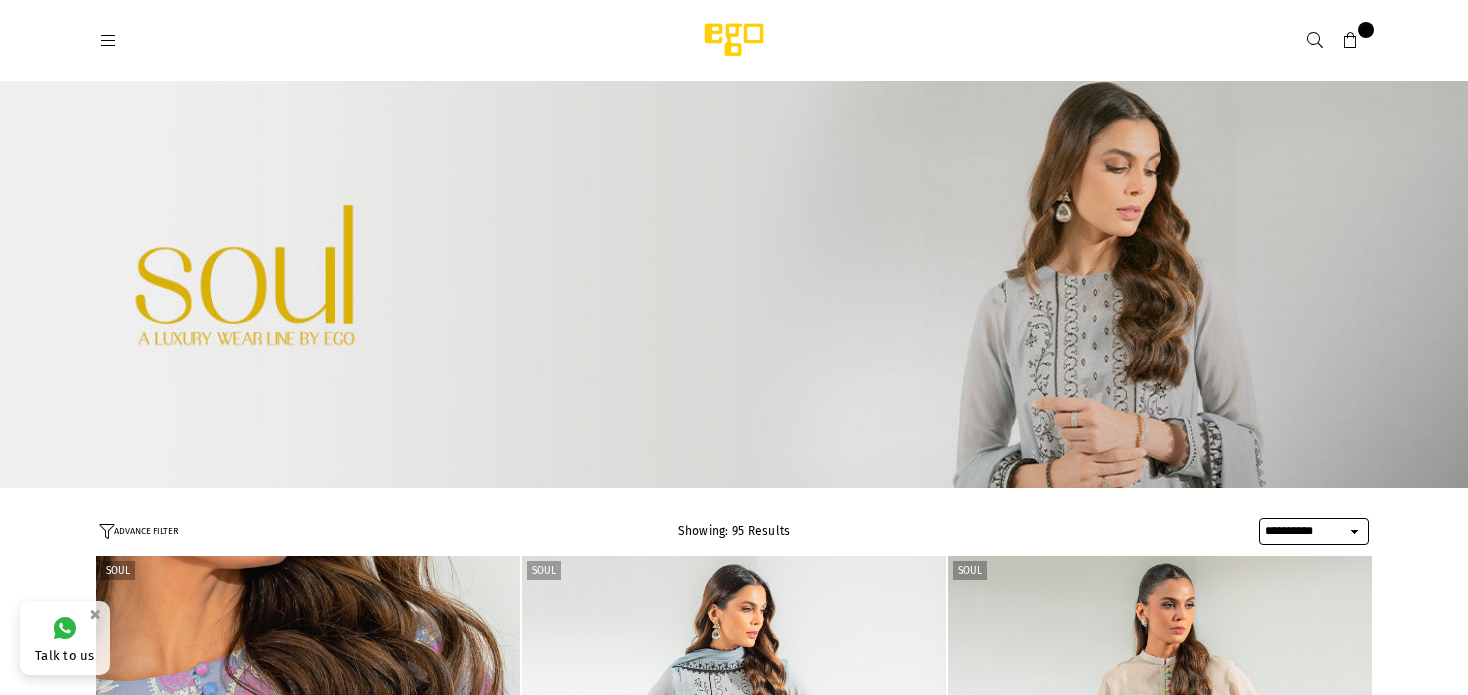 select on "**********" 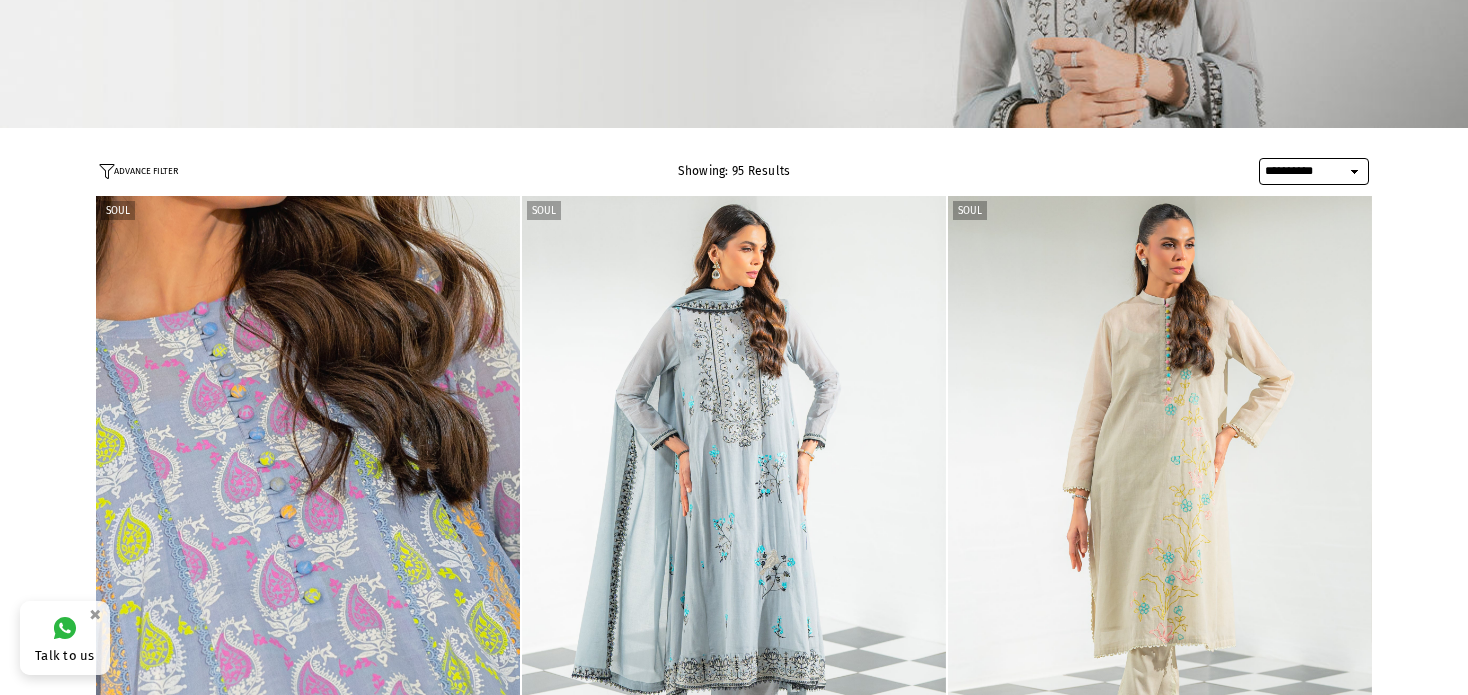 scroll, scrollTop: 360, scrollLeft: 0, axis: vertical 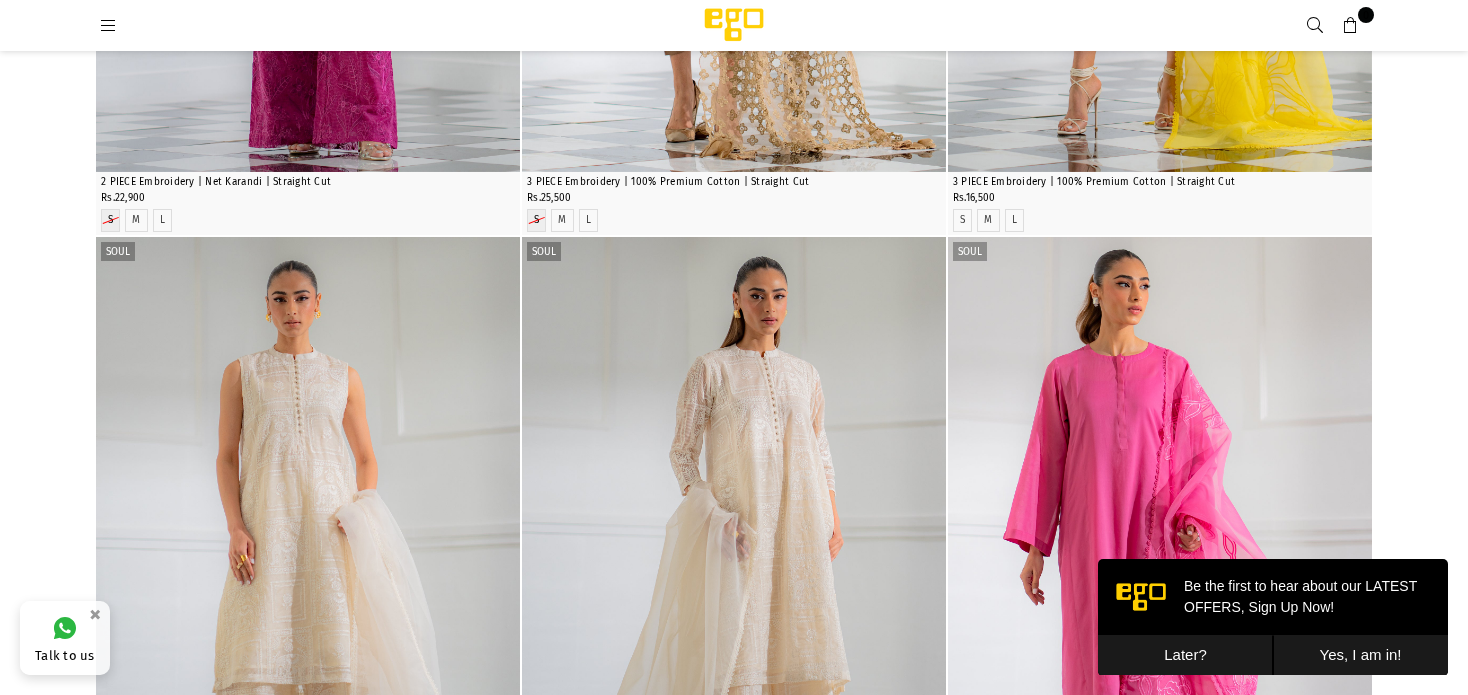 click at bounding box center [108, 26] 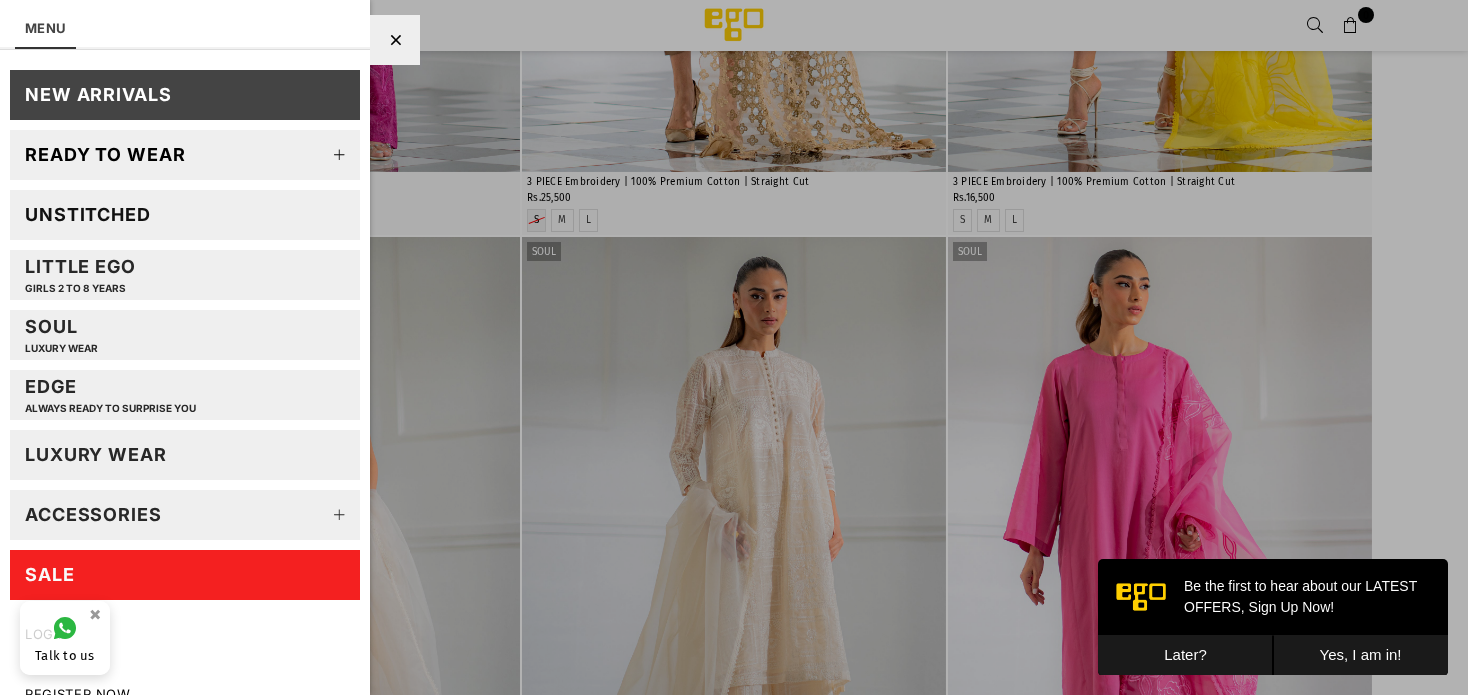 click on "EDGE Always ready to surprise you" at bounding box center [110, 394] 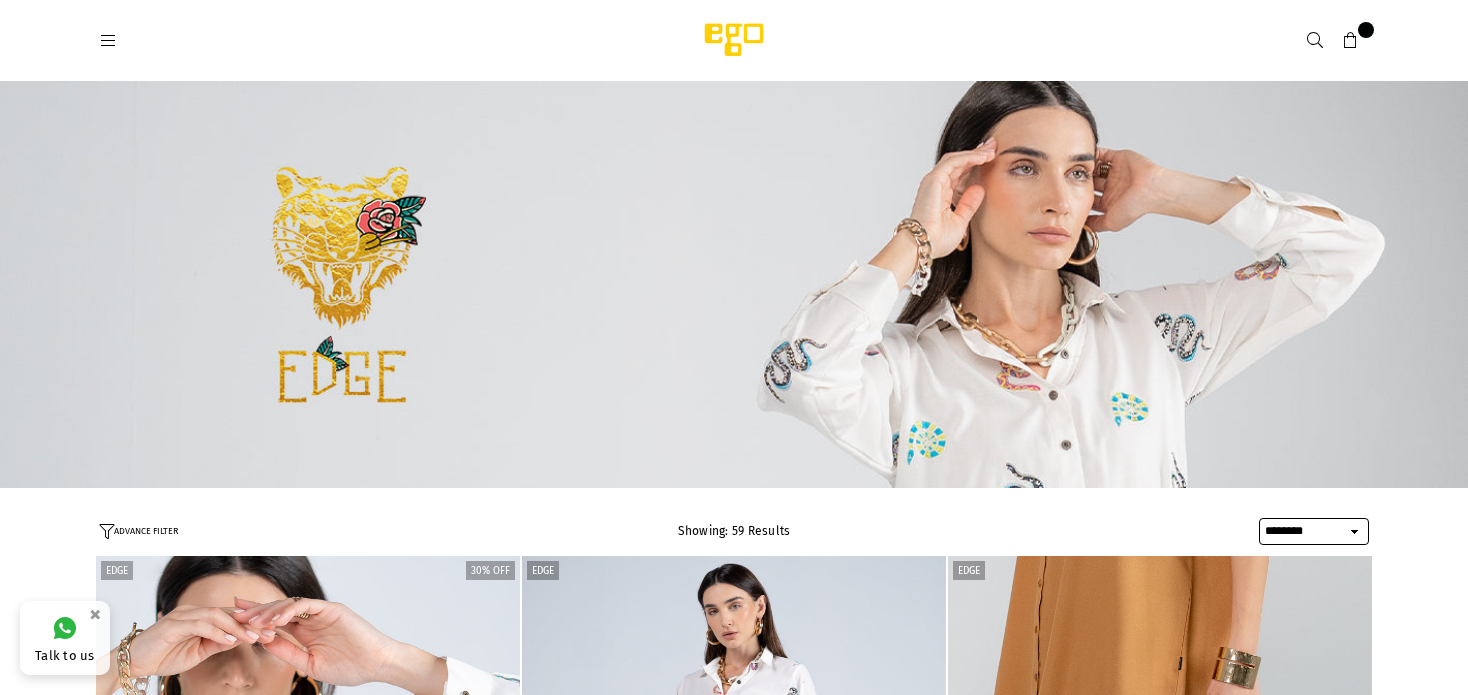 select on "******" 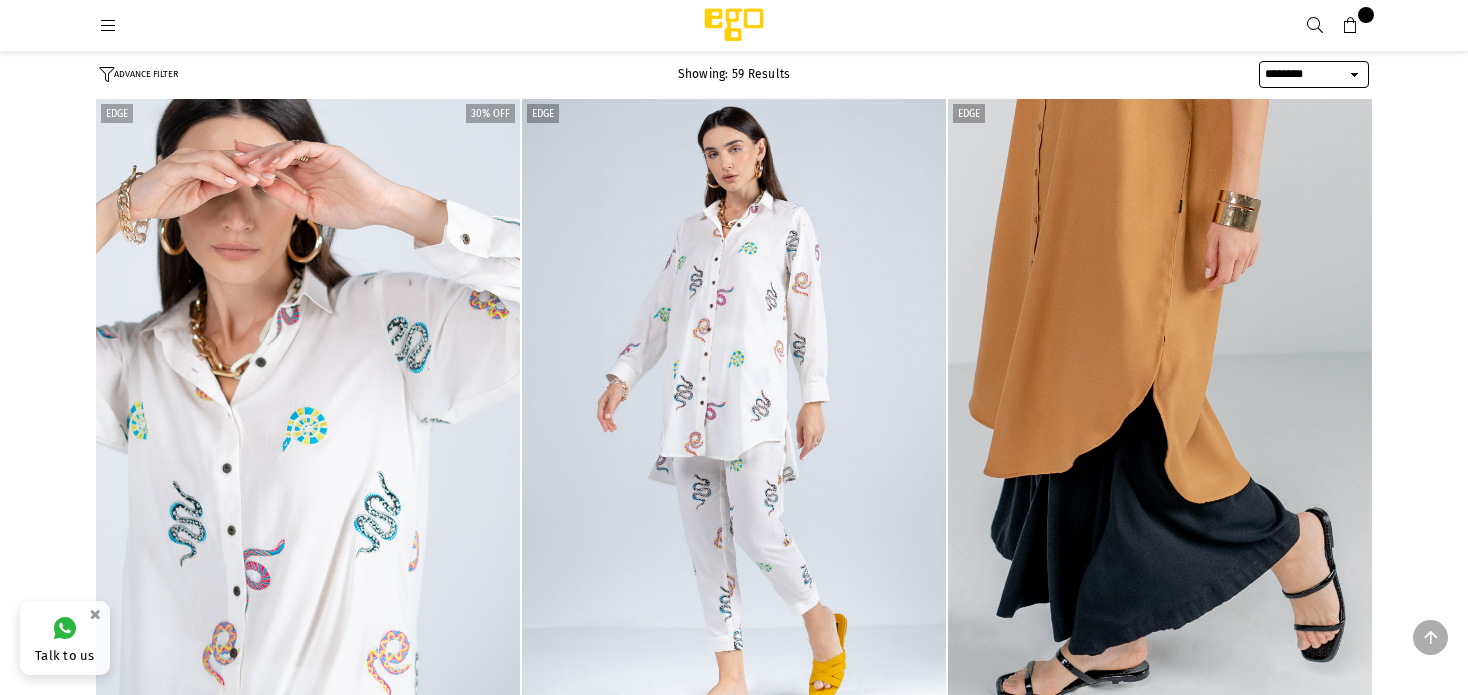 scroll, scrollTop: 0, scrollLeft: 0, axis: both 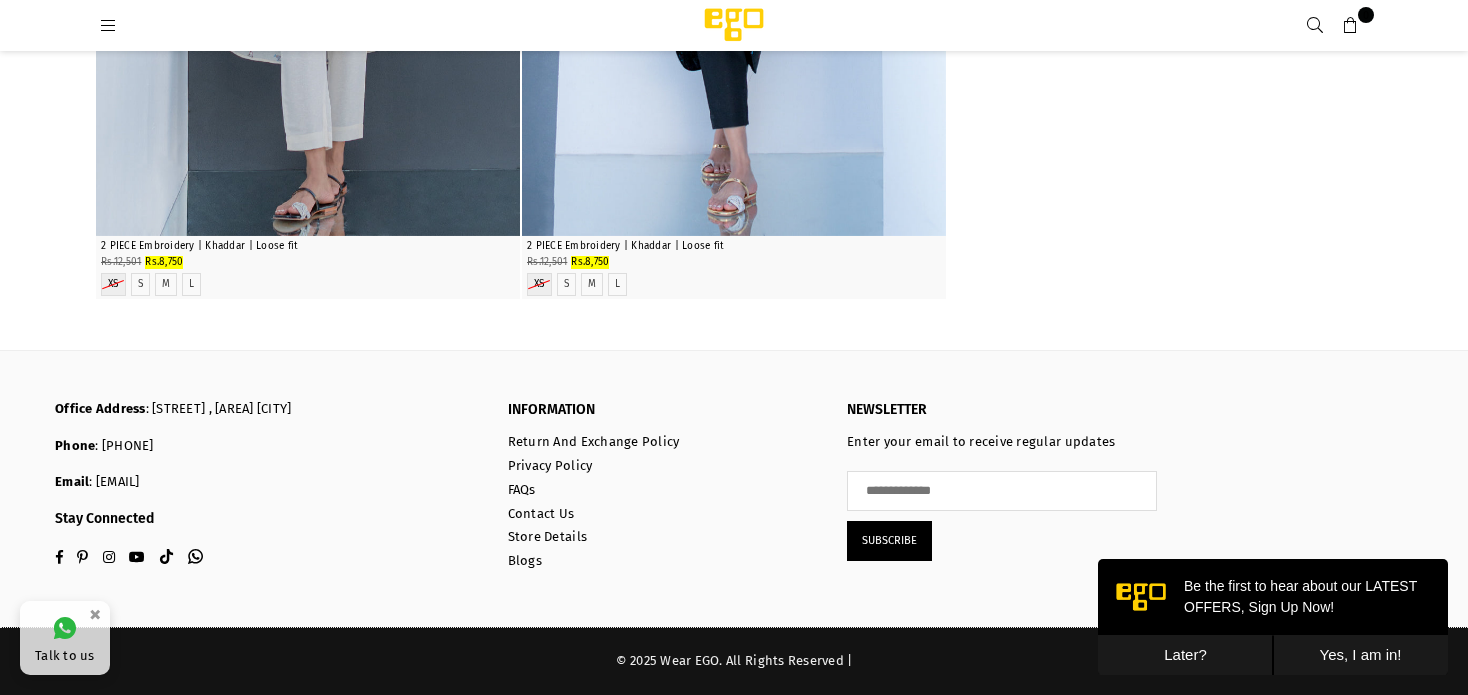 click at bounding box center [108, 26] 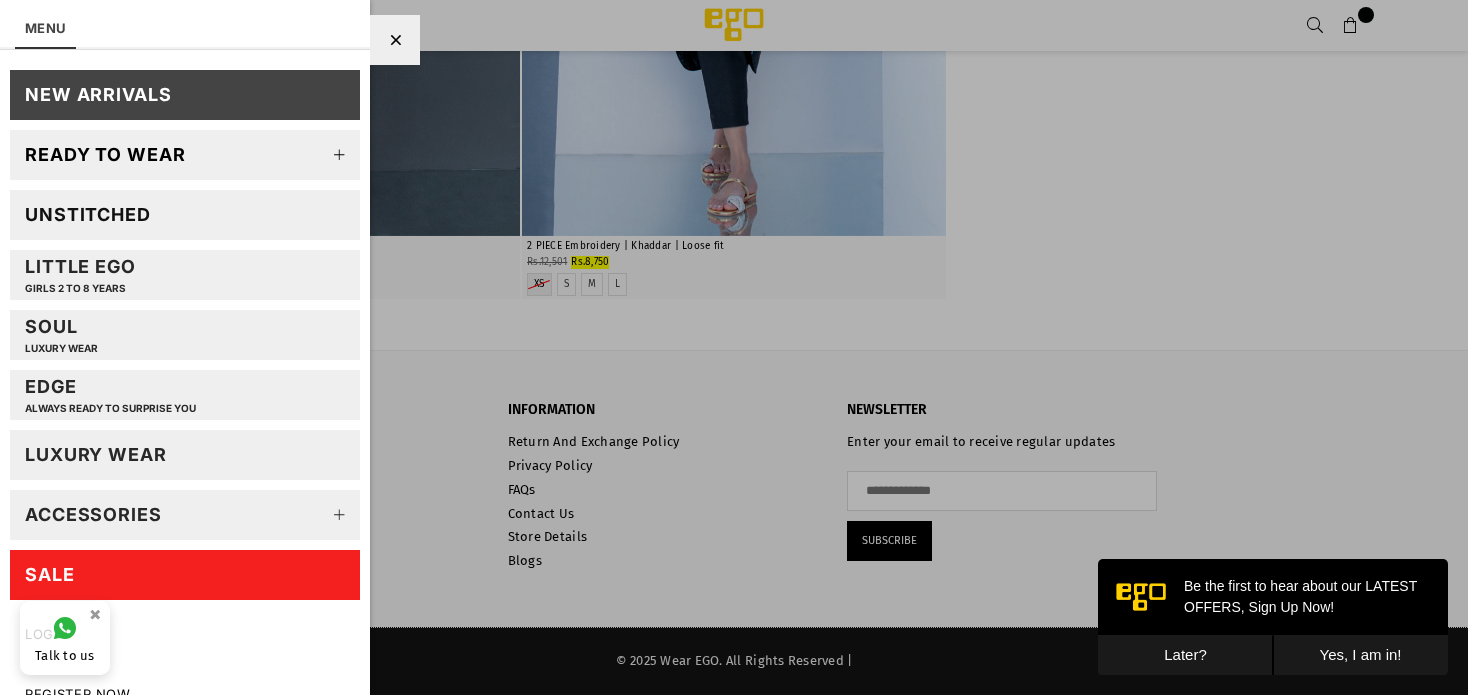 click at bounding box center (340, 515) 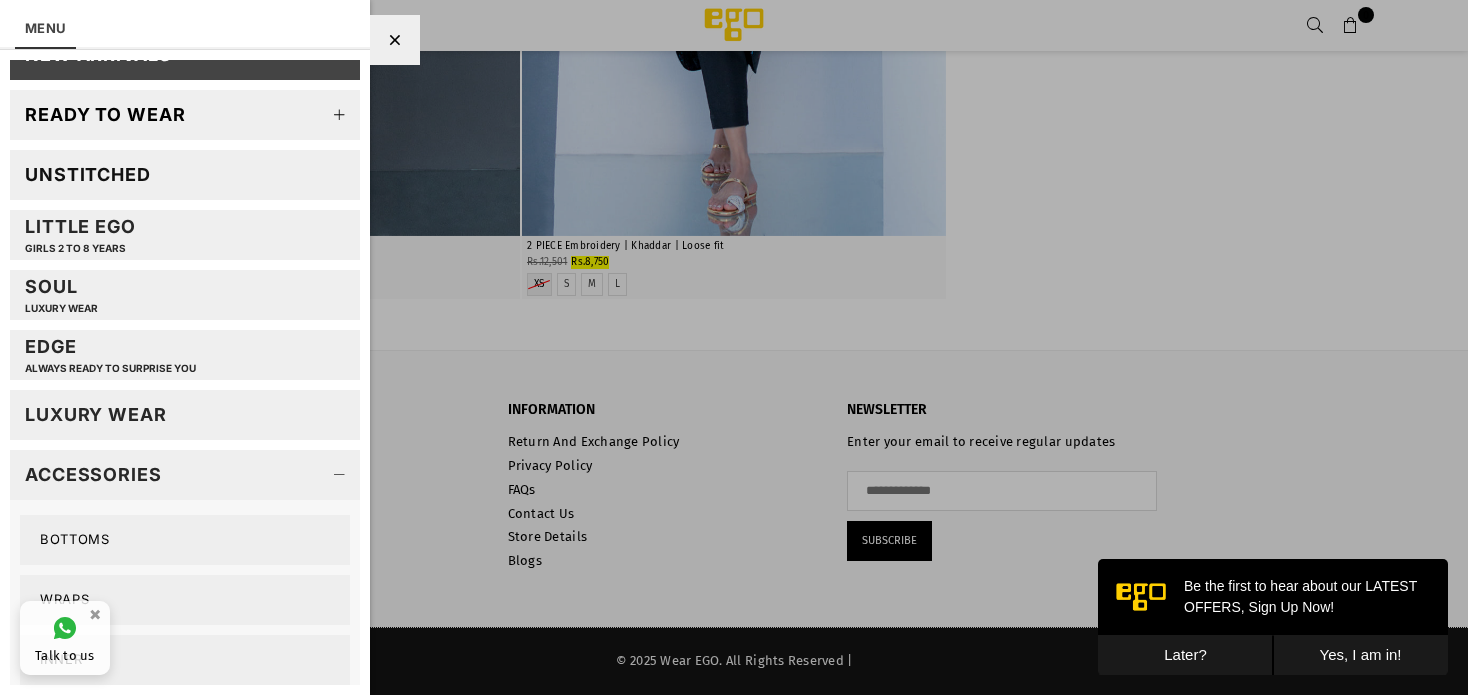 scroll, scrollTop: 112, scrollLeft: 0, axis: vertical 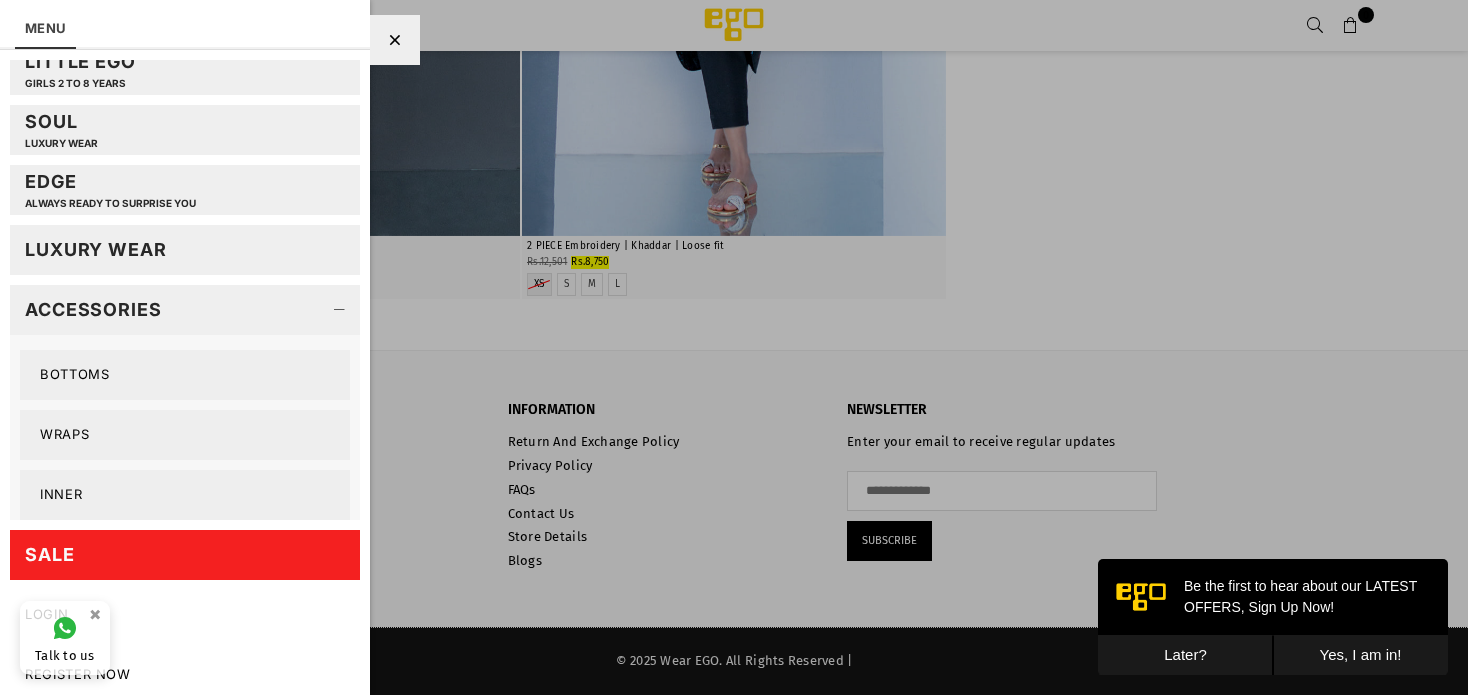 click at bounding box center (340, 310) 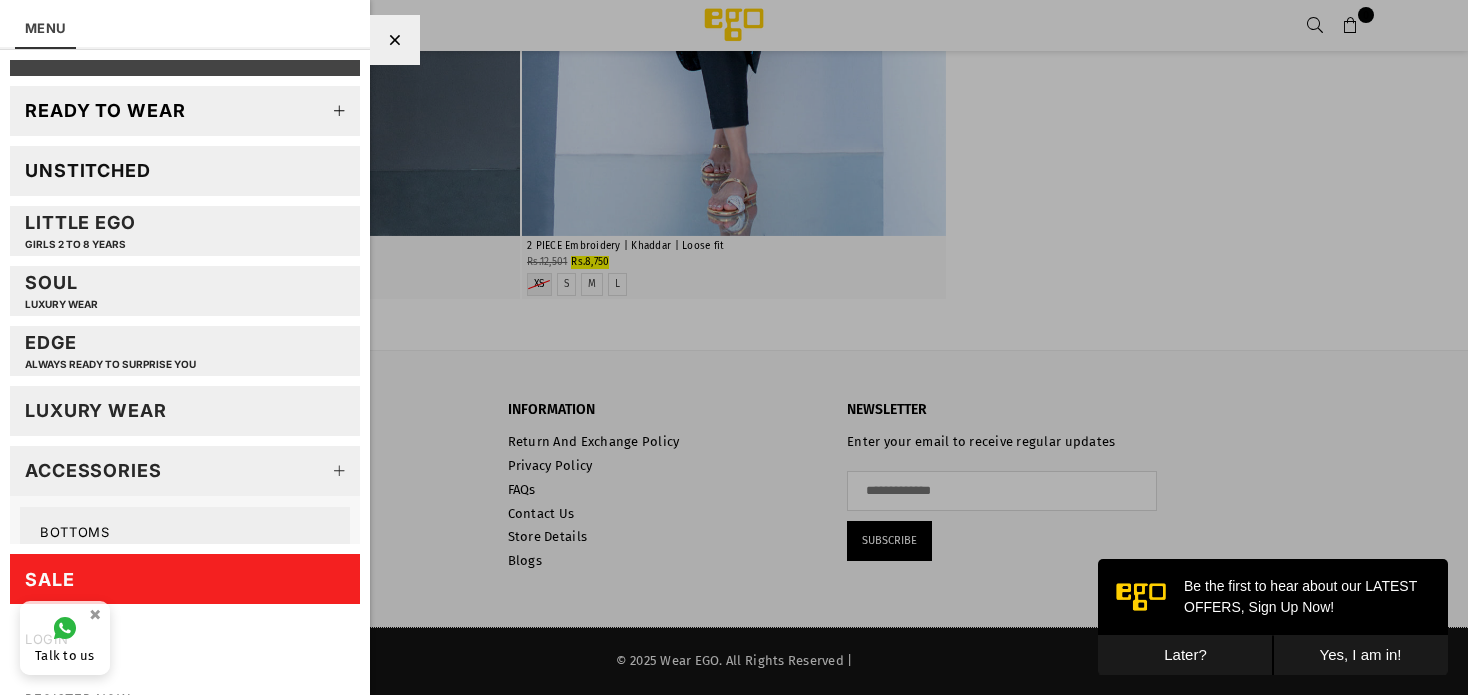 scroll, scrollTop: 20, scrollLeft: 0, axis: vertical 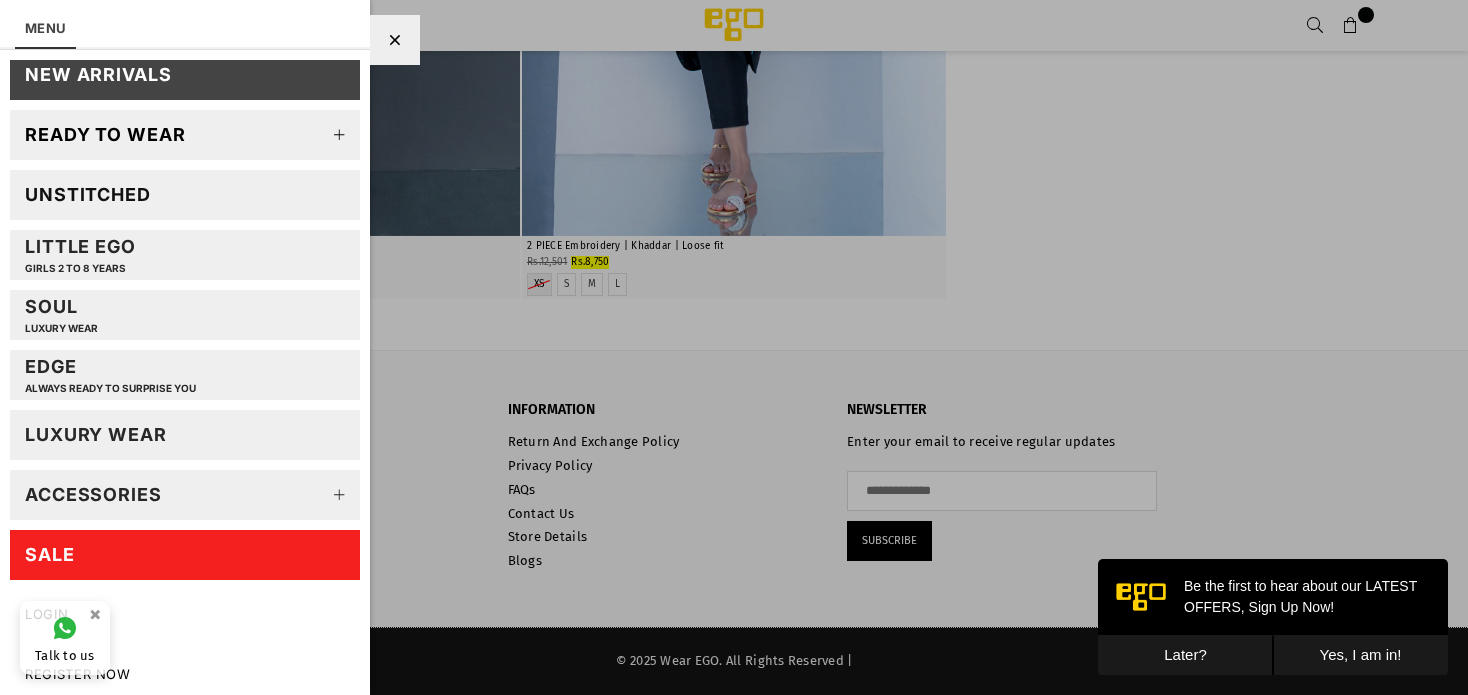 click on "SALE" at bounding box center (185, 555) 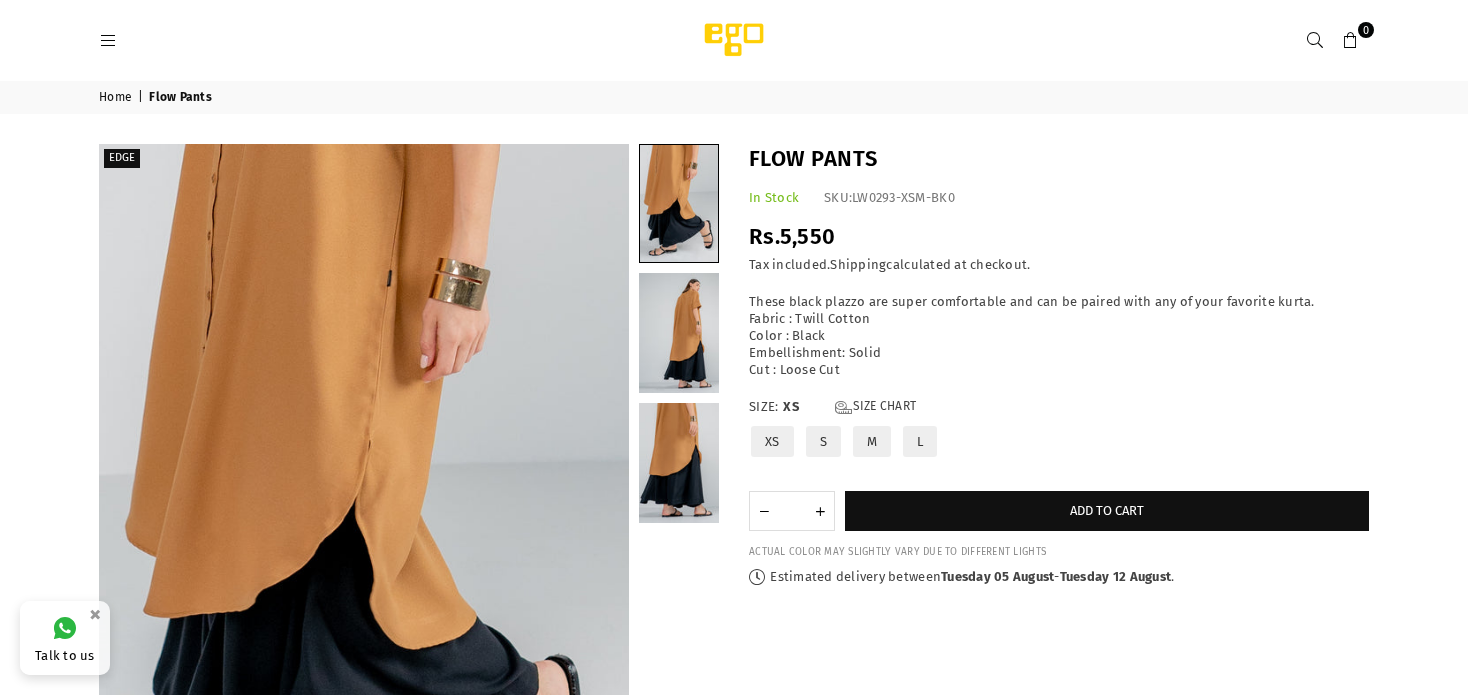 scroll, scrollTop: 0, scrollLeft: 0, axis: both 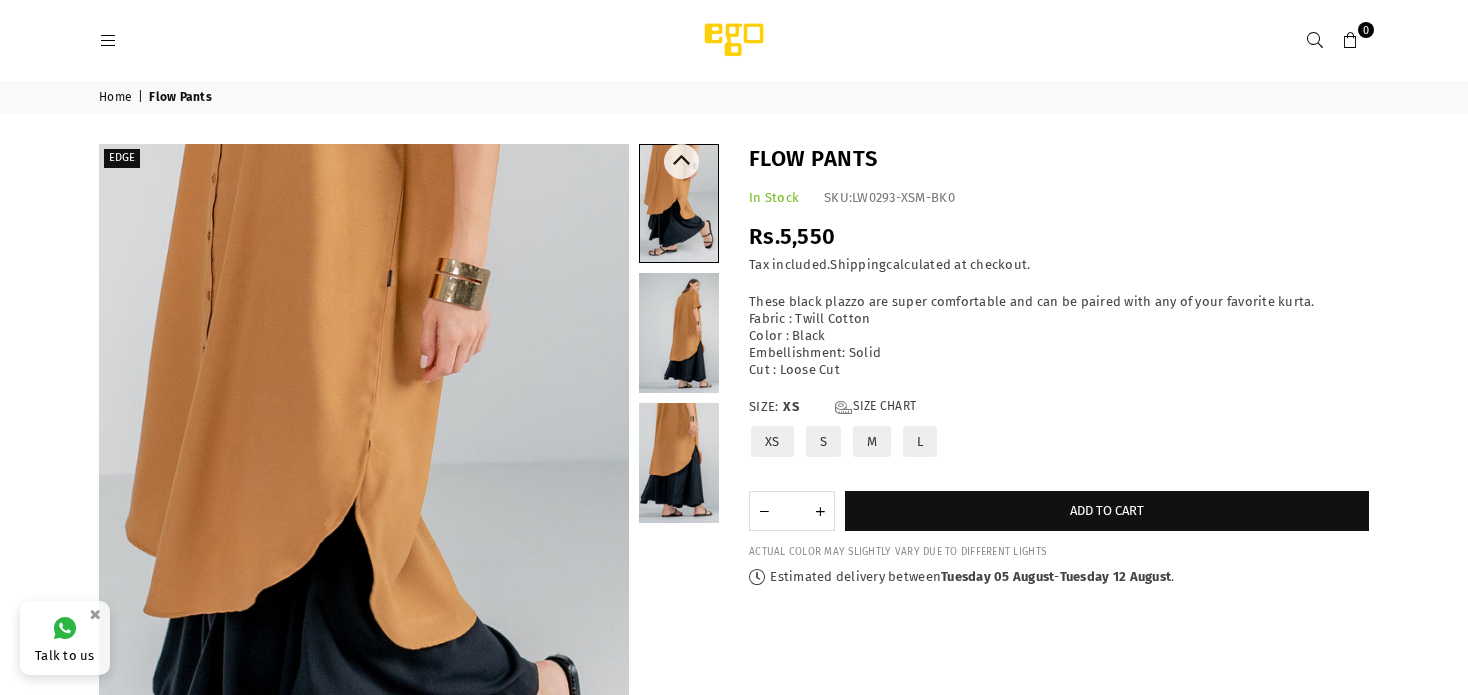 click at bounding box center (679, 333) 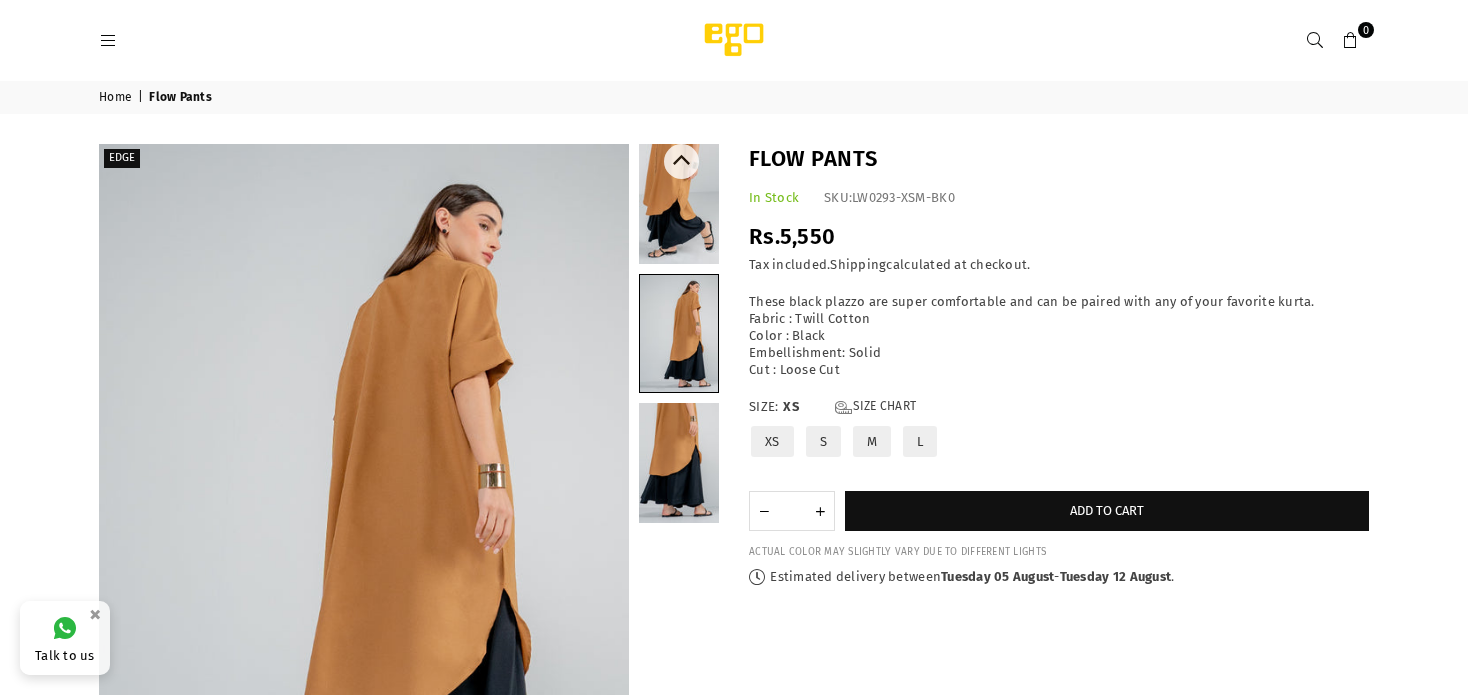 click at bounding box center [679, 463] 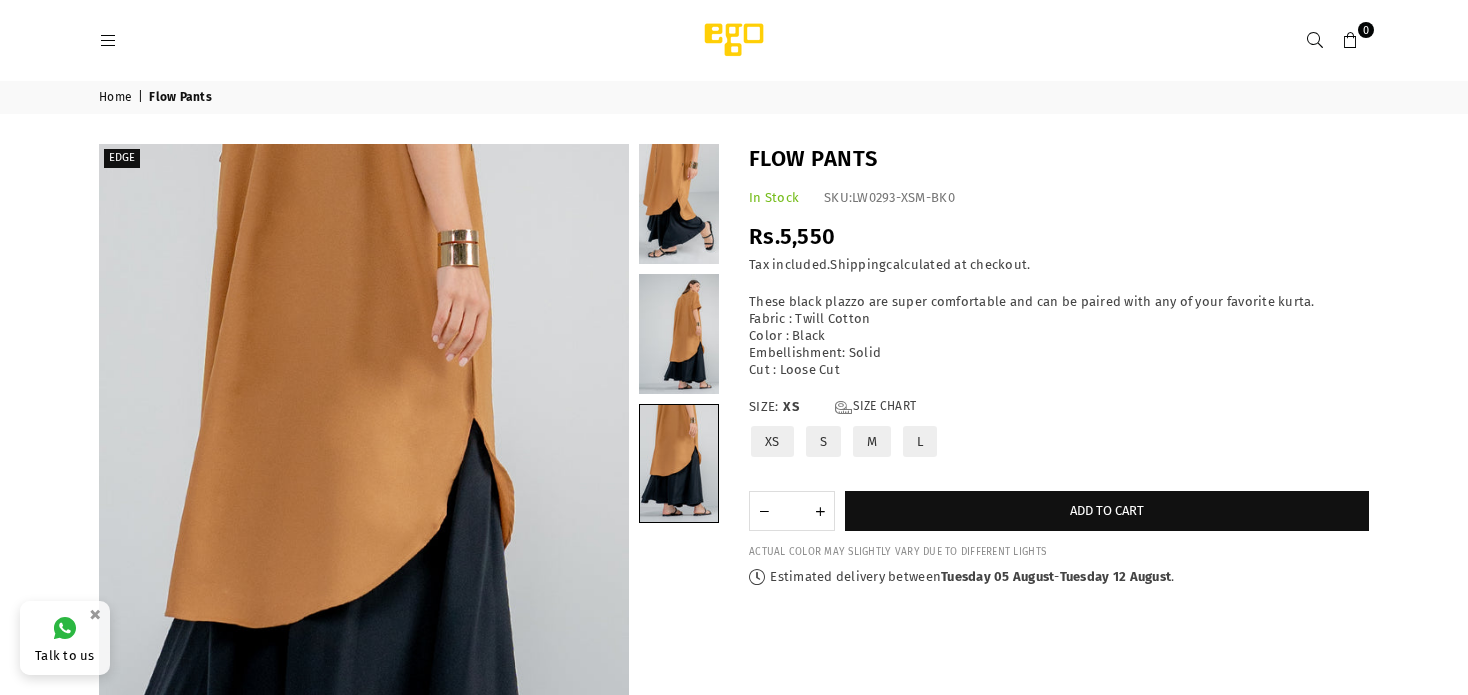 scroll, scrollTop: 40, scrollLeft: 0, axis: vertical 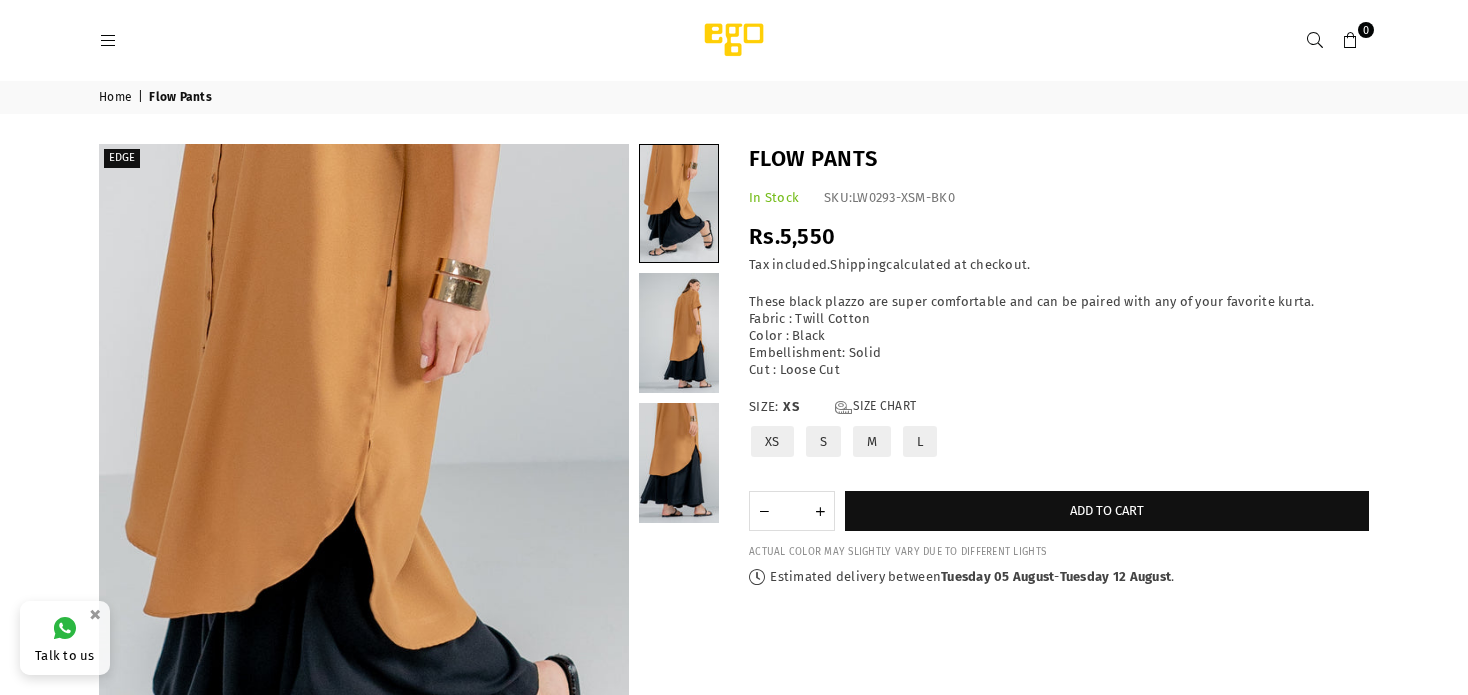 click at bounding box center [108, 41] 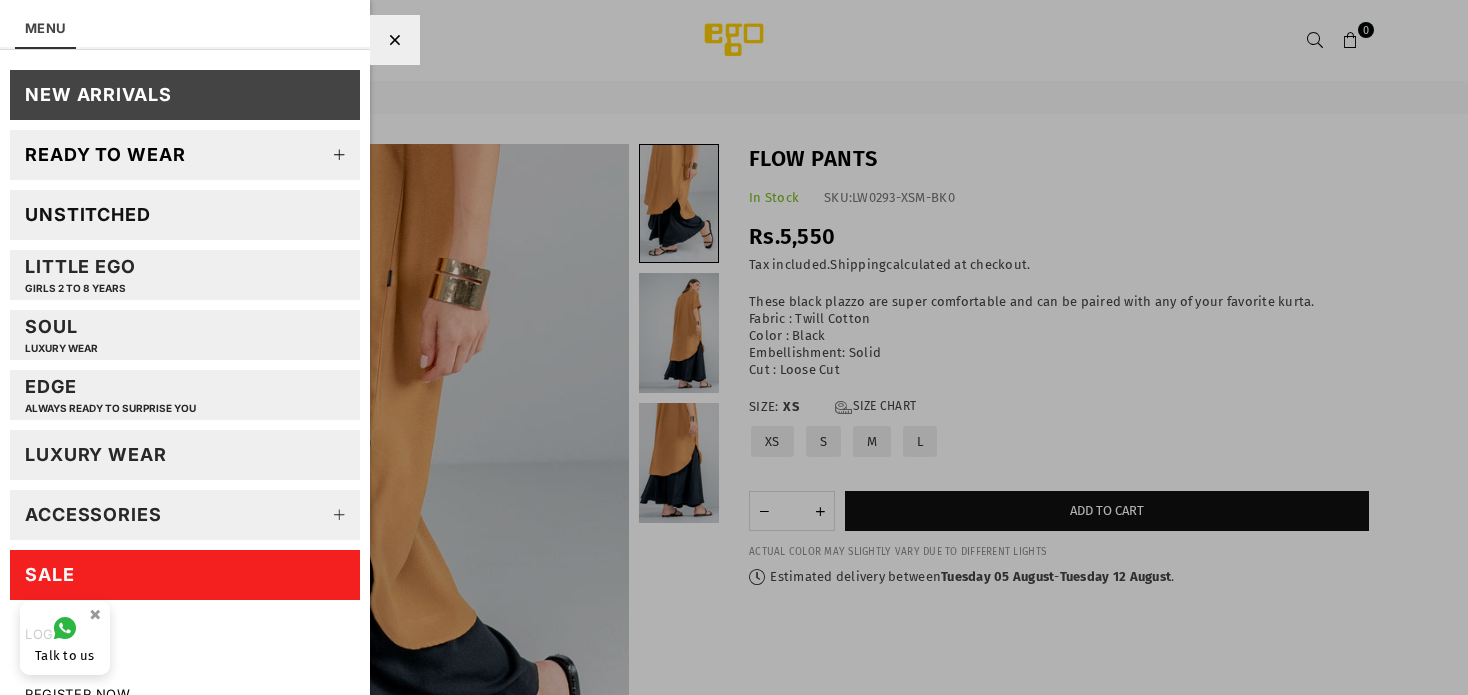 click on "EDGE Always ready to surprise you" at bounding box center [110, 394] 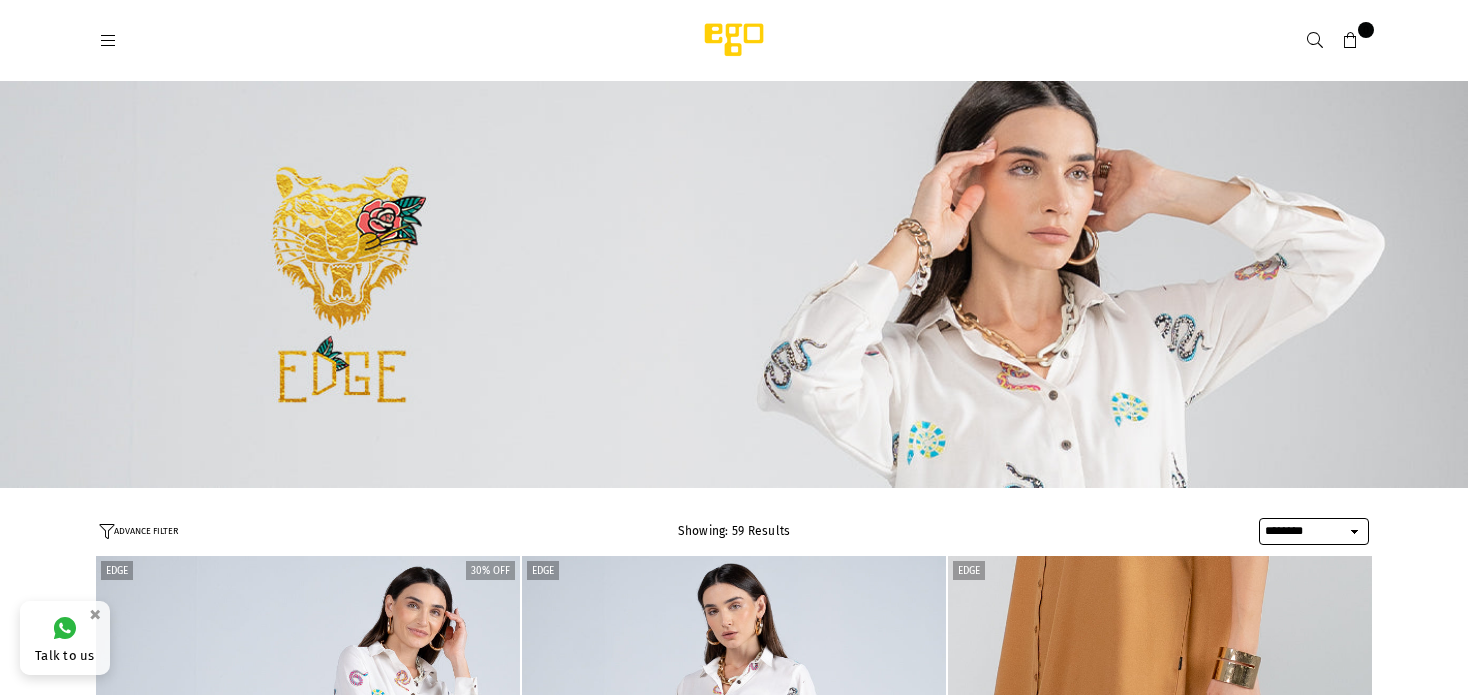 select on "******" 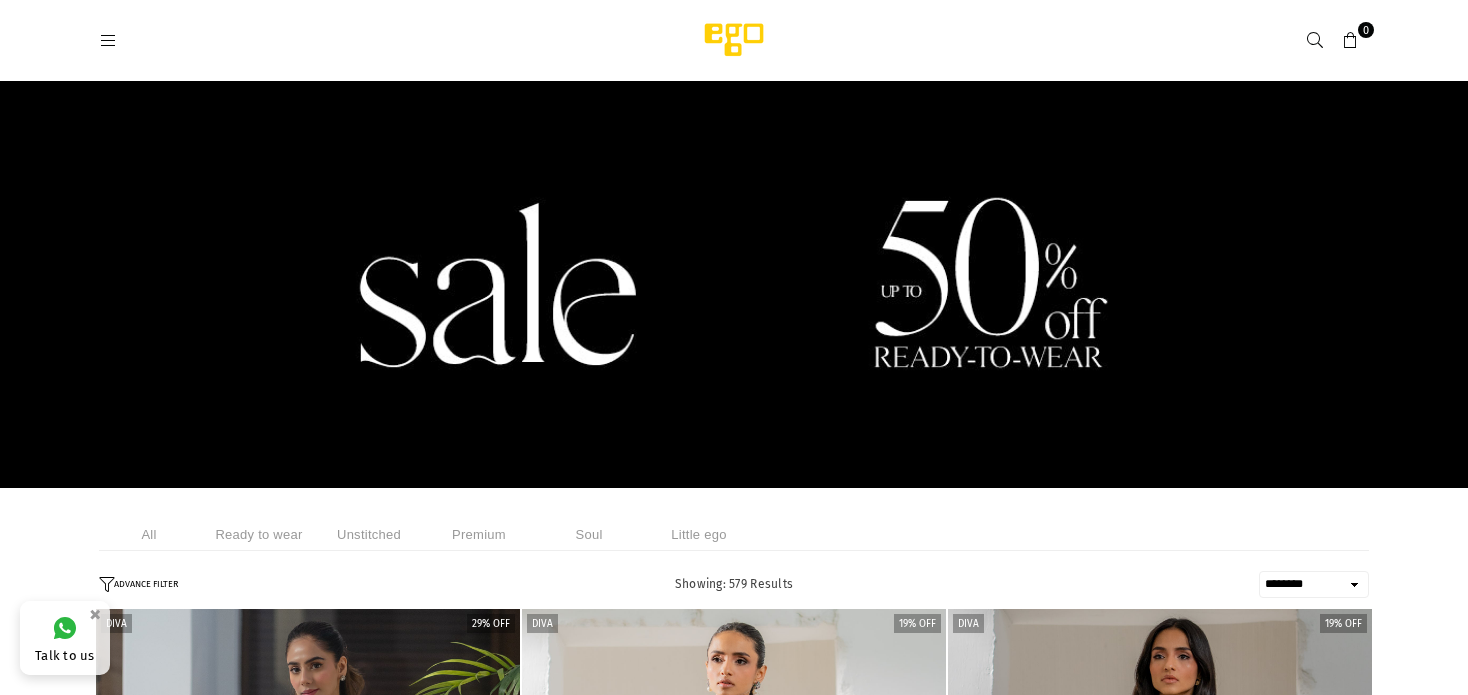 select on "******" 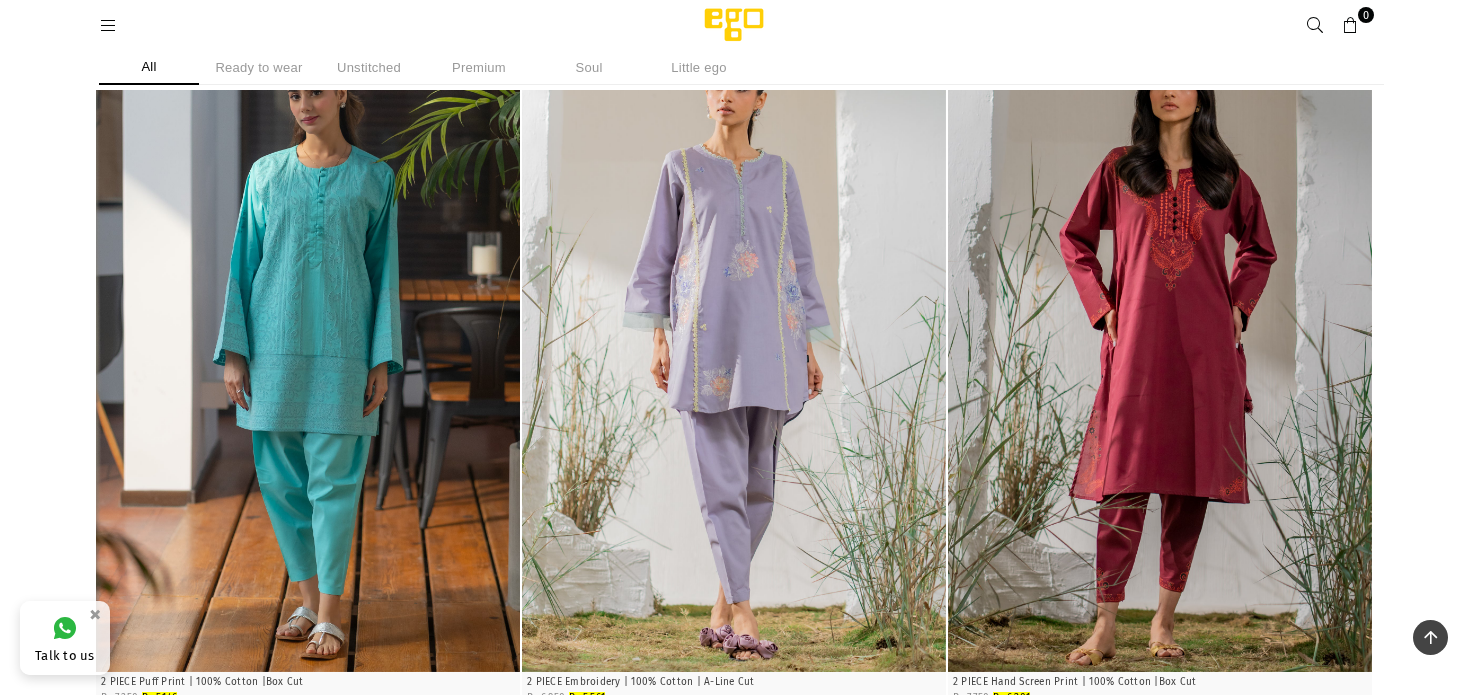 scroll, scrollTop: 489, scrollLeft: 0, axis: vertical 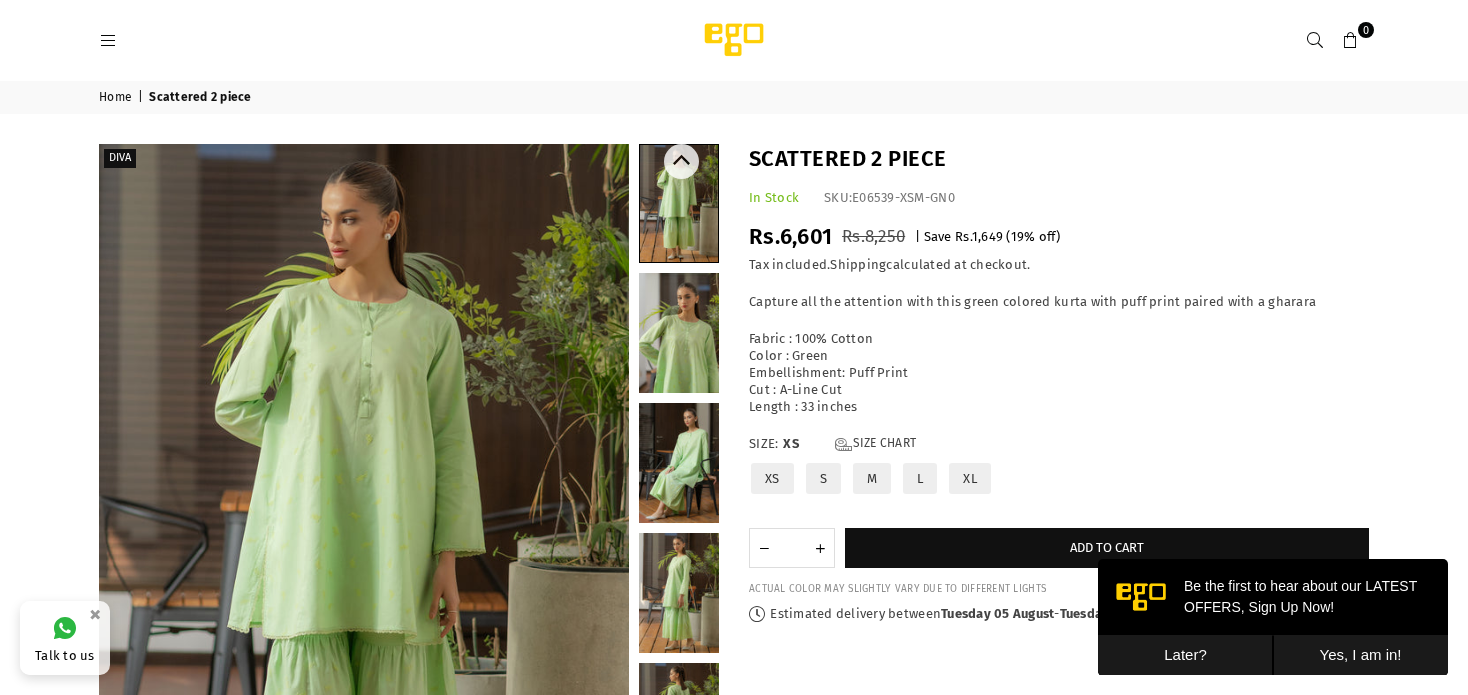 click at bounding box center (679, 333) 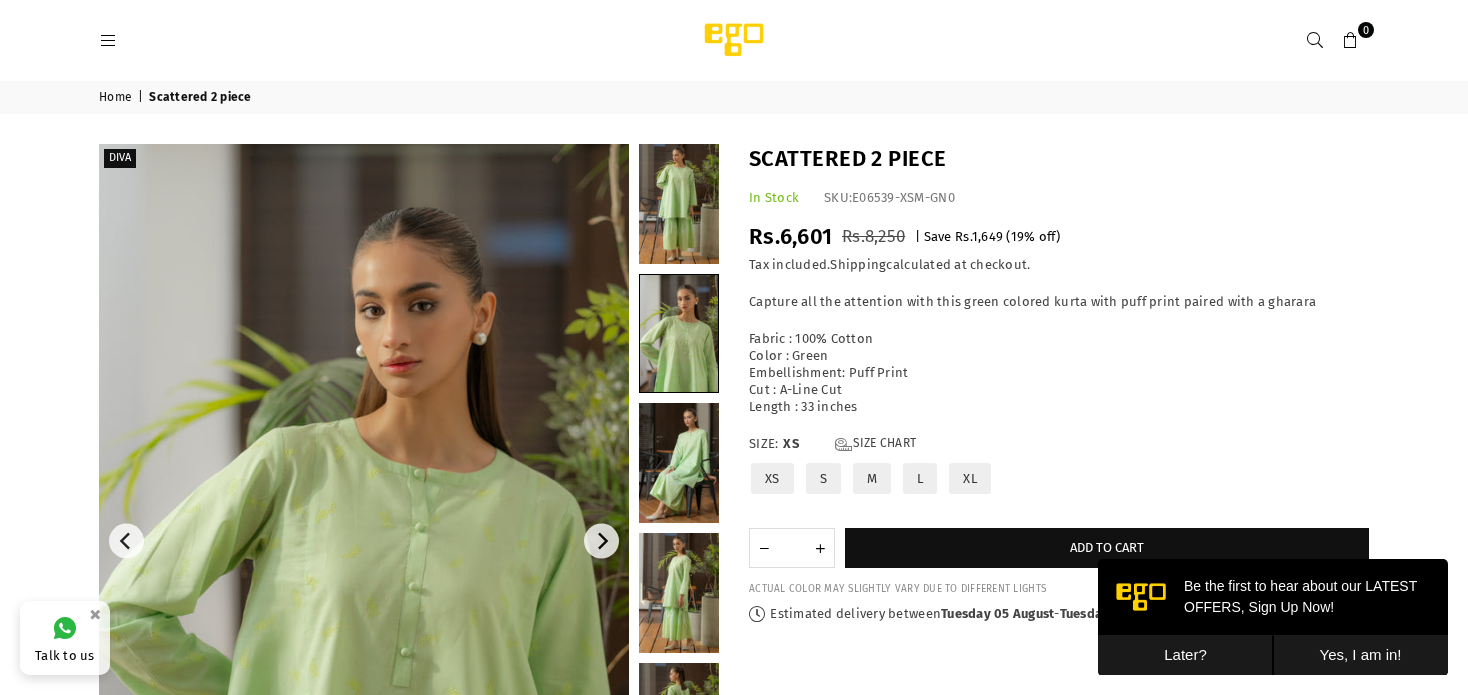 click at bounding box center [364, 541] 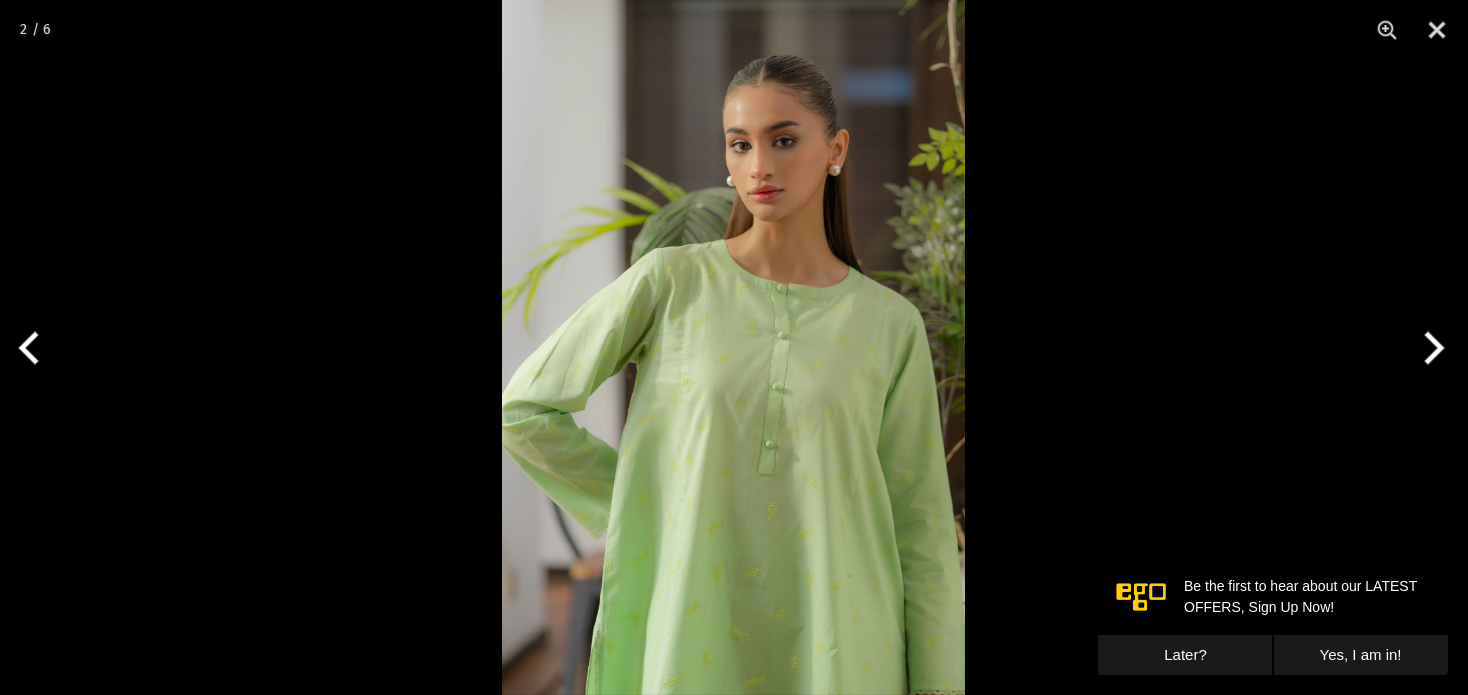 click at bounding box center [733, 347] 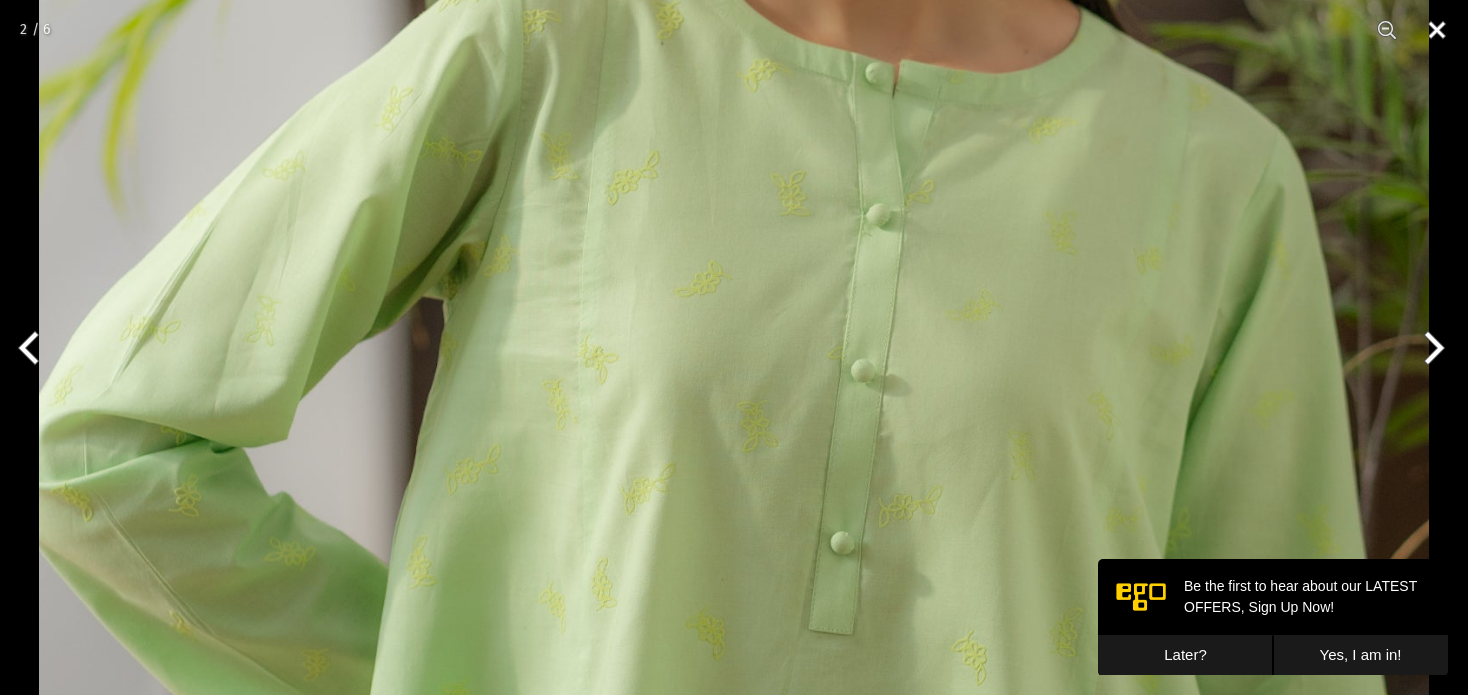 click at bounding box center (1437, 30) 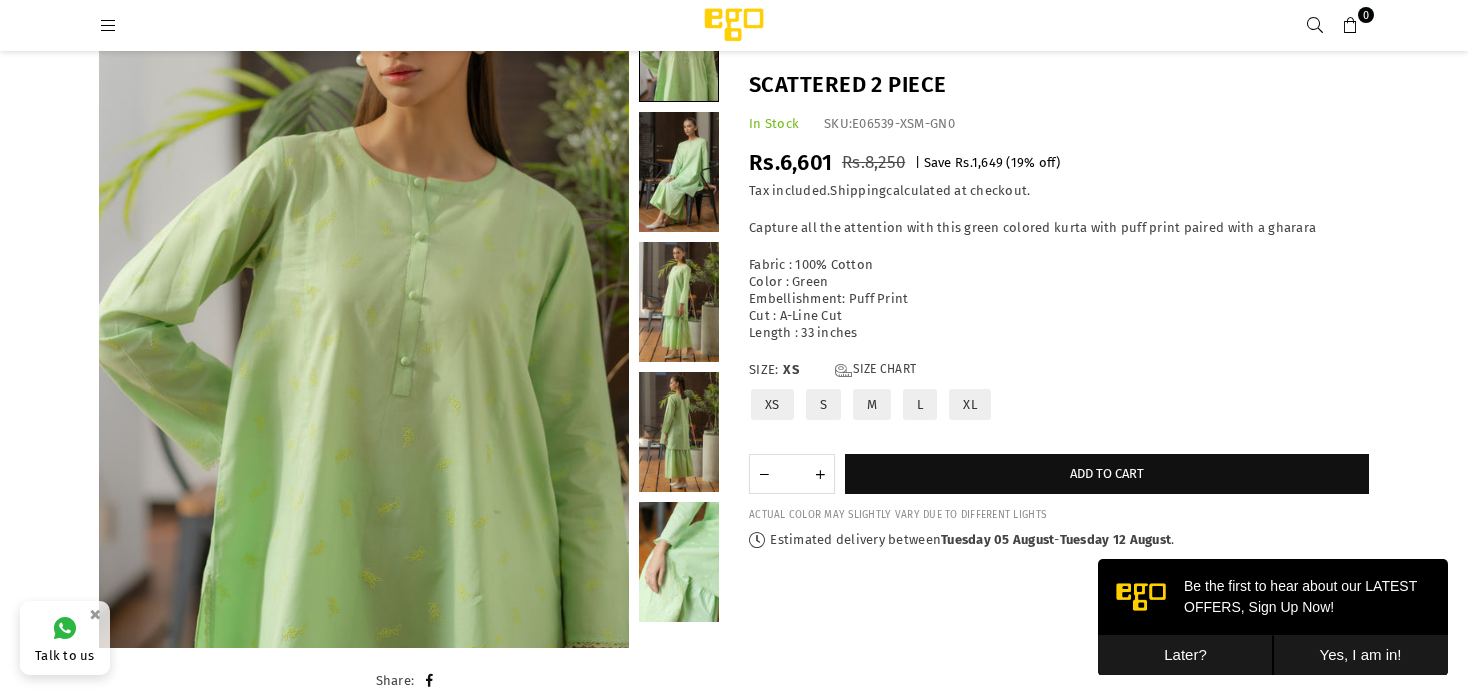 scroll, scrollTop: 268, scrollLeft: 0, axis: vertical 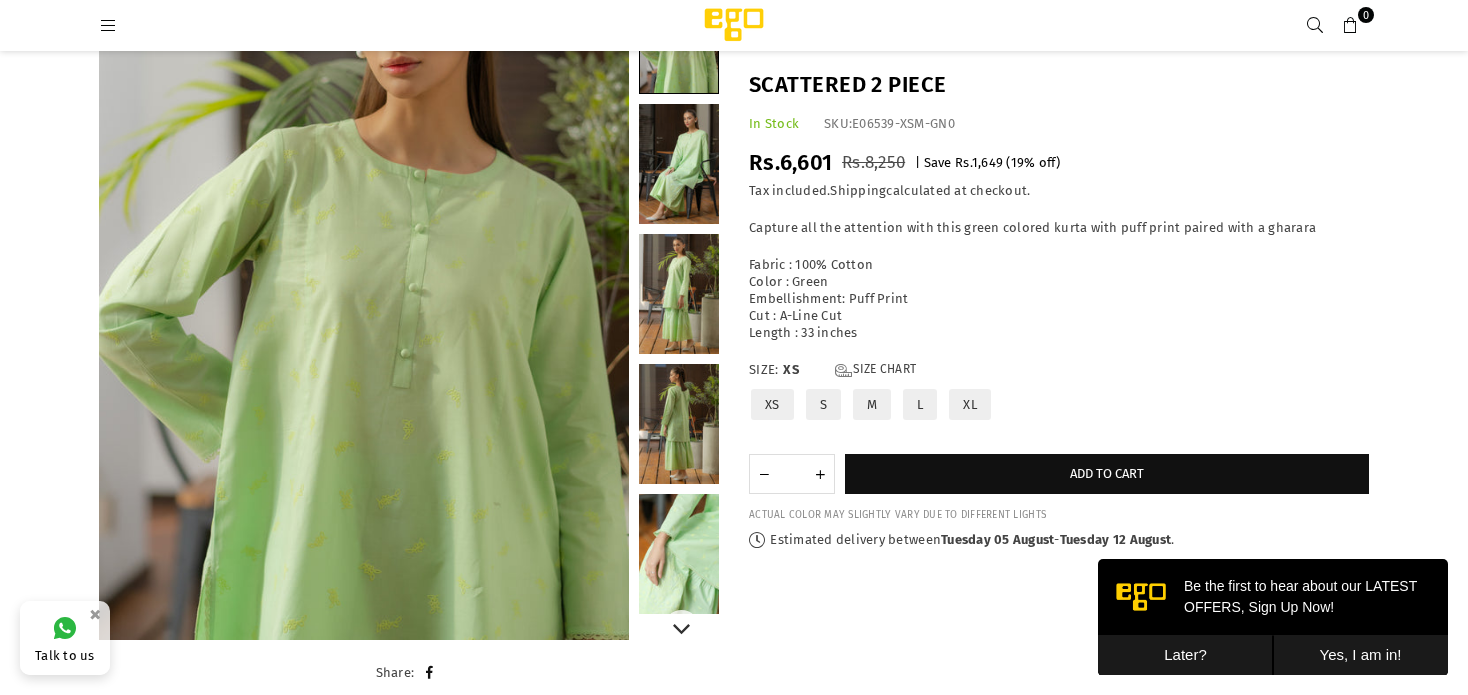click at bounding box center (679, 424) 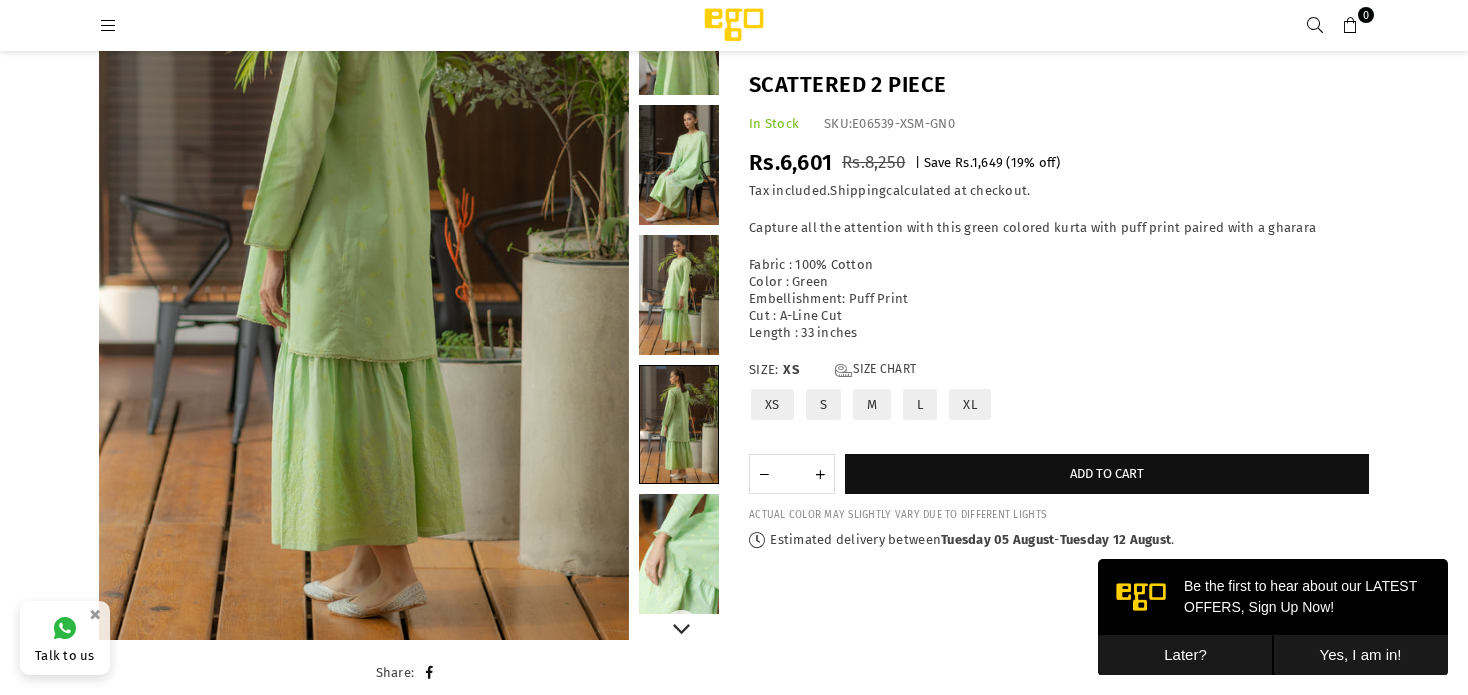 click at bounding box center (679, 554) 